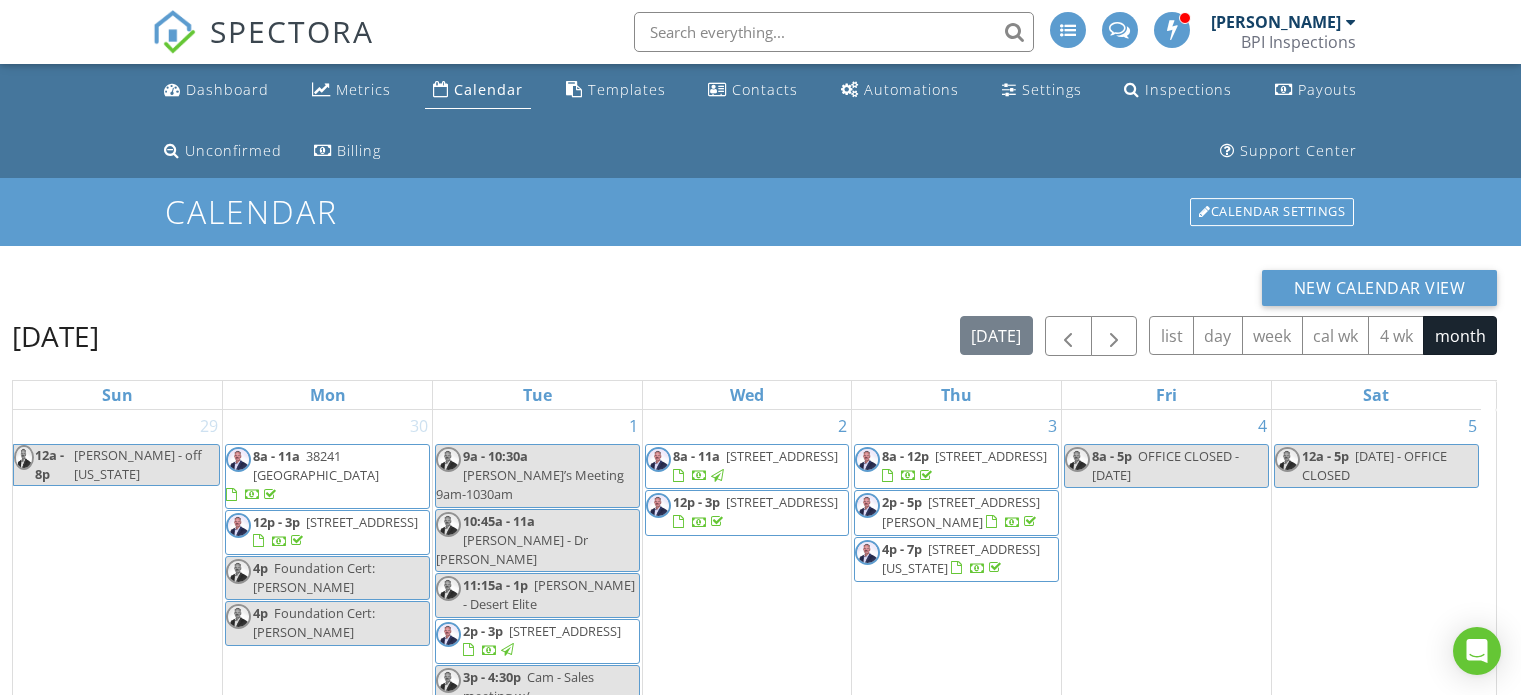 scroll, scrollTop: 327, scrollLeft: 0, axis: vertical 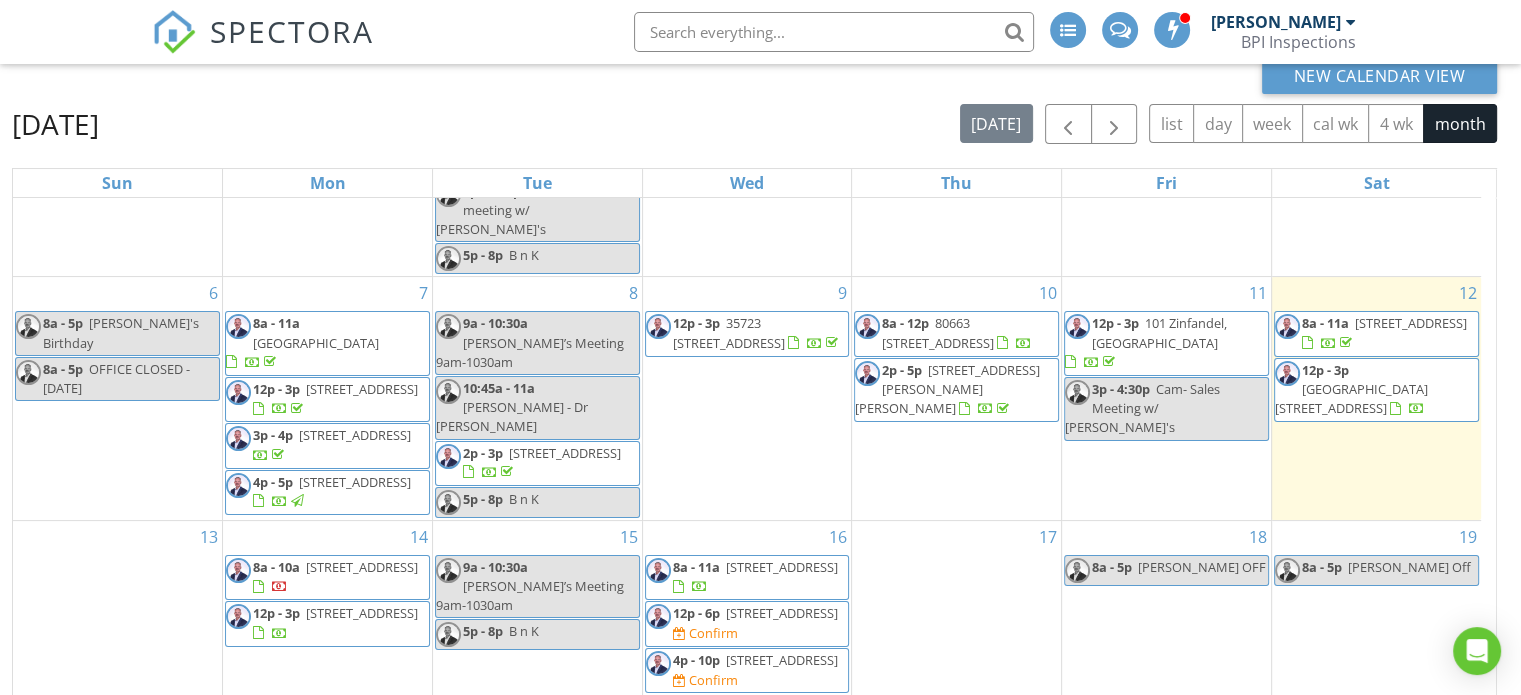 click on "101 Zinfandel, [GEOGRAPHIC_DATA]" at bounding box center [1159, 332] 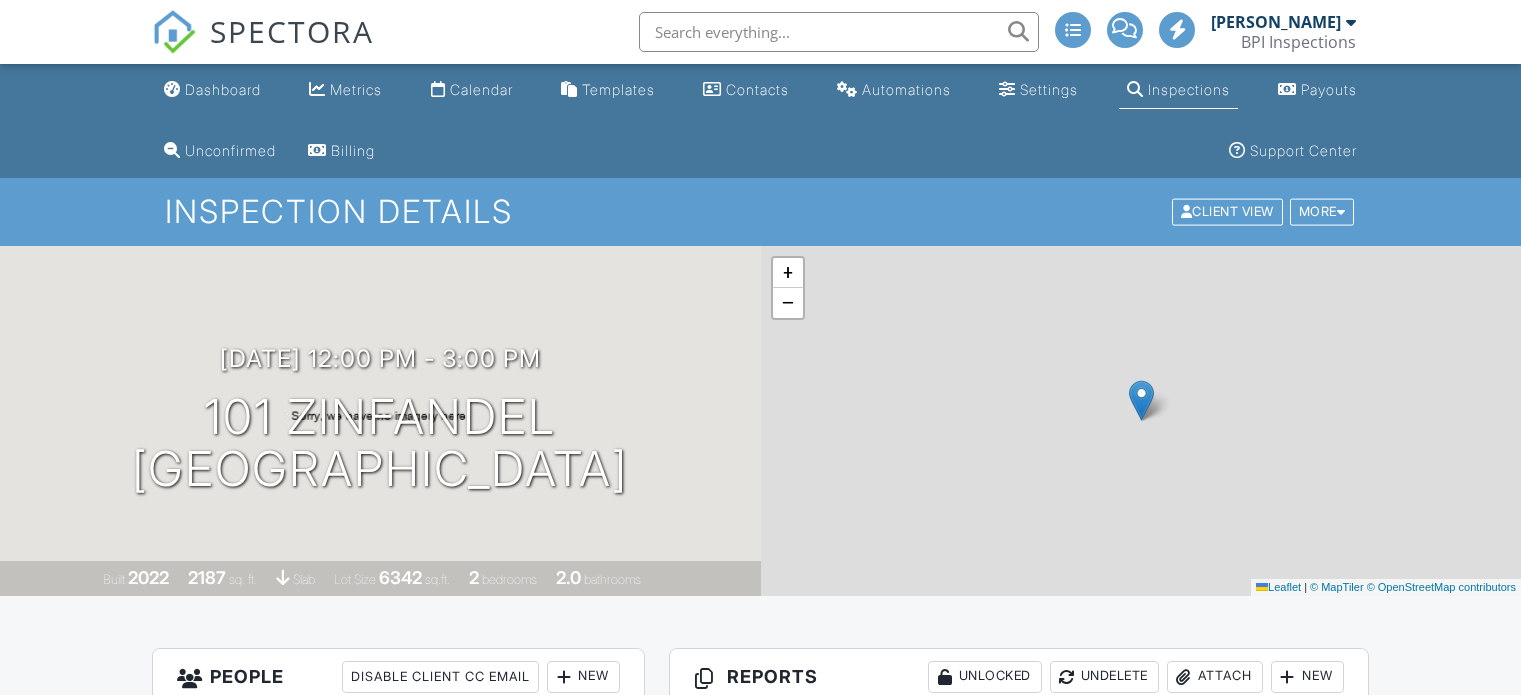 scroll, scrollTop: 0, scrollLeft: 0, axis: both 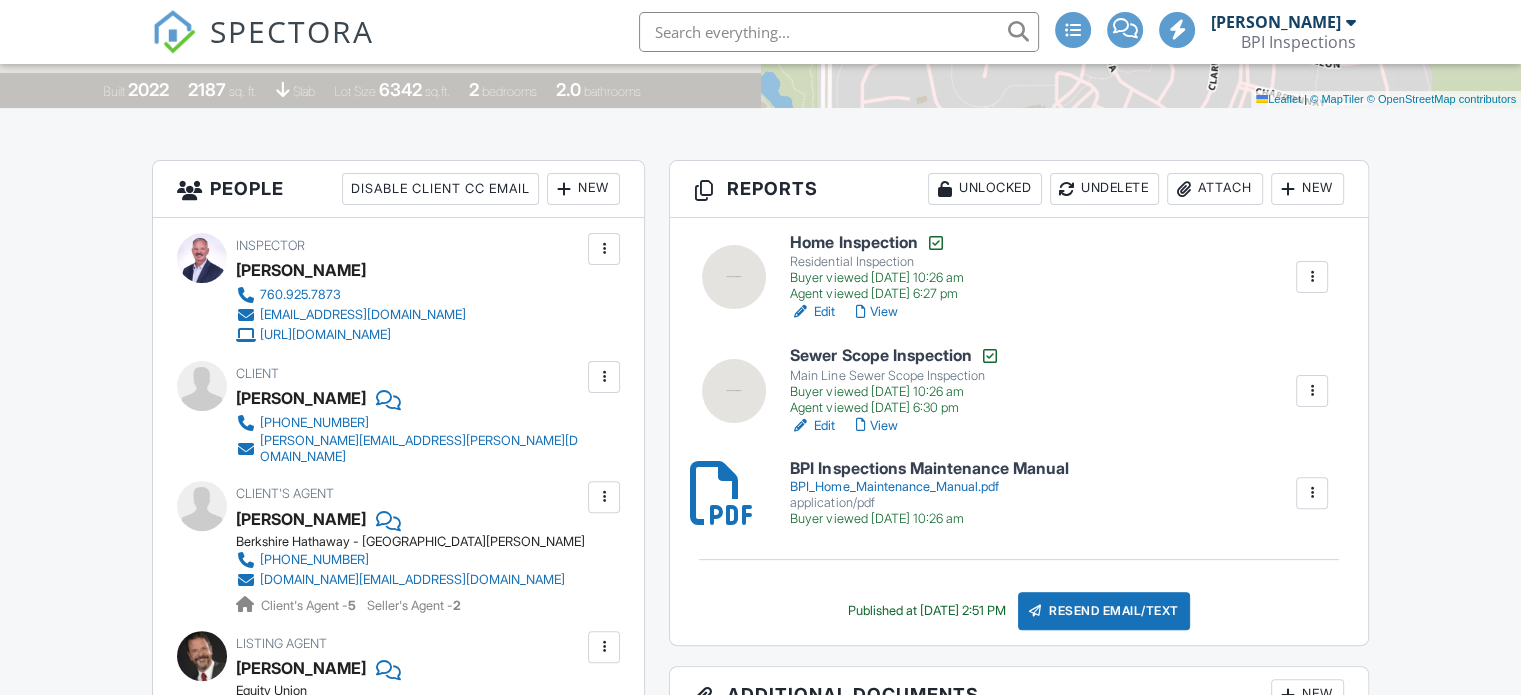 click on "SPECTORA
Coy Bradstreet
BPI Inspections
Role:
Inspector
Change Role
Dashboard
New Inspection
Inspections
Calendar
Template Editor
Contacts
Automations
Team
Metrics
Payments
Data Exports
Time Tracking
Billing
Conversations
Tasks
Reporting
Advanced
Equipment
Settings
What's New
Sign Out
Change Active Role
Your account has more than one possible role. Please choose how you'd like to view the site:
Company/Agency
City
Role
Dashboard
Metrics
Calendar
Templates
Contacts
Automations
Settings
Inspections
Payouts
Unconfirmed
Billing
Support Center" at bounding box center (760, 2409) 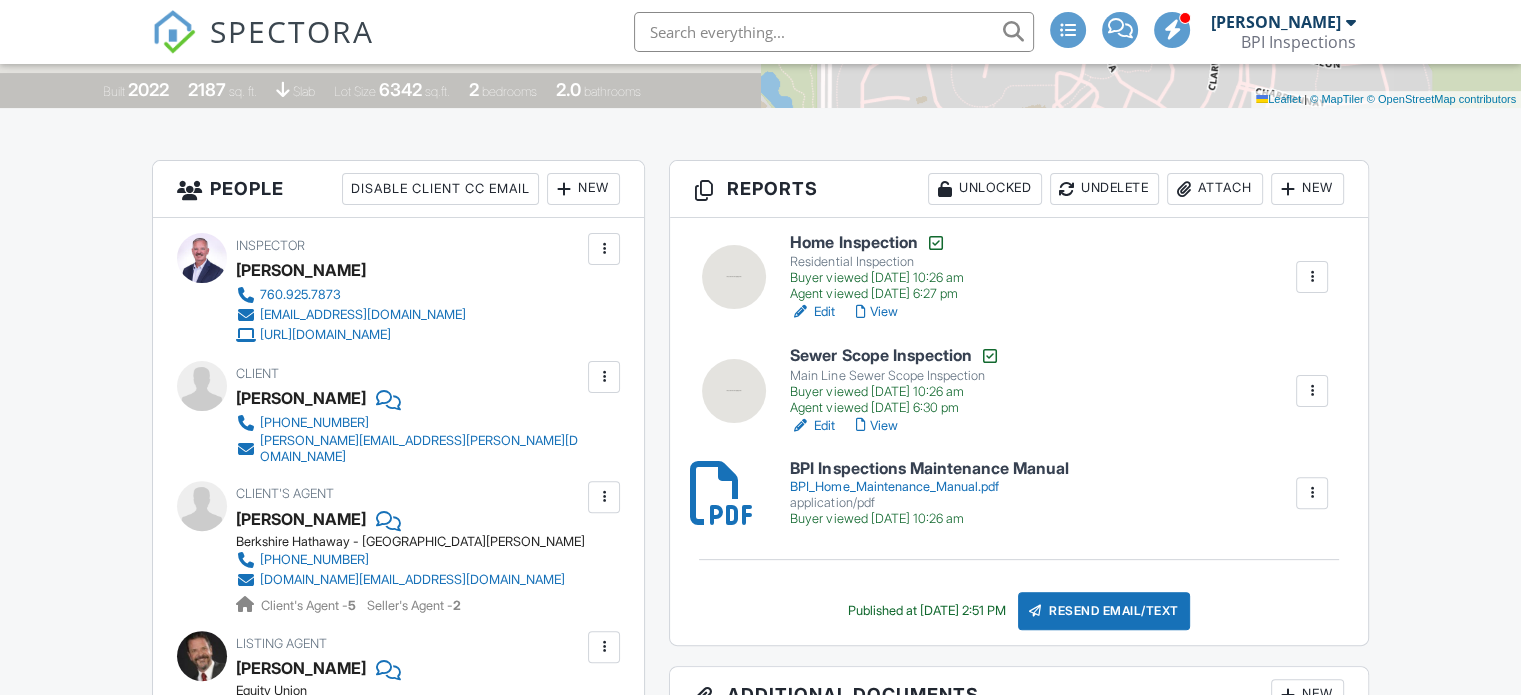click on "Buyer viewed [DATE] 10:26 am" at bounding box center (894, 392) 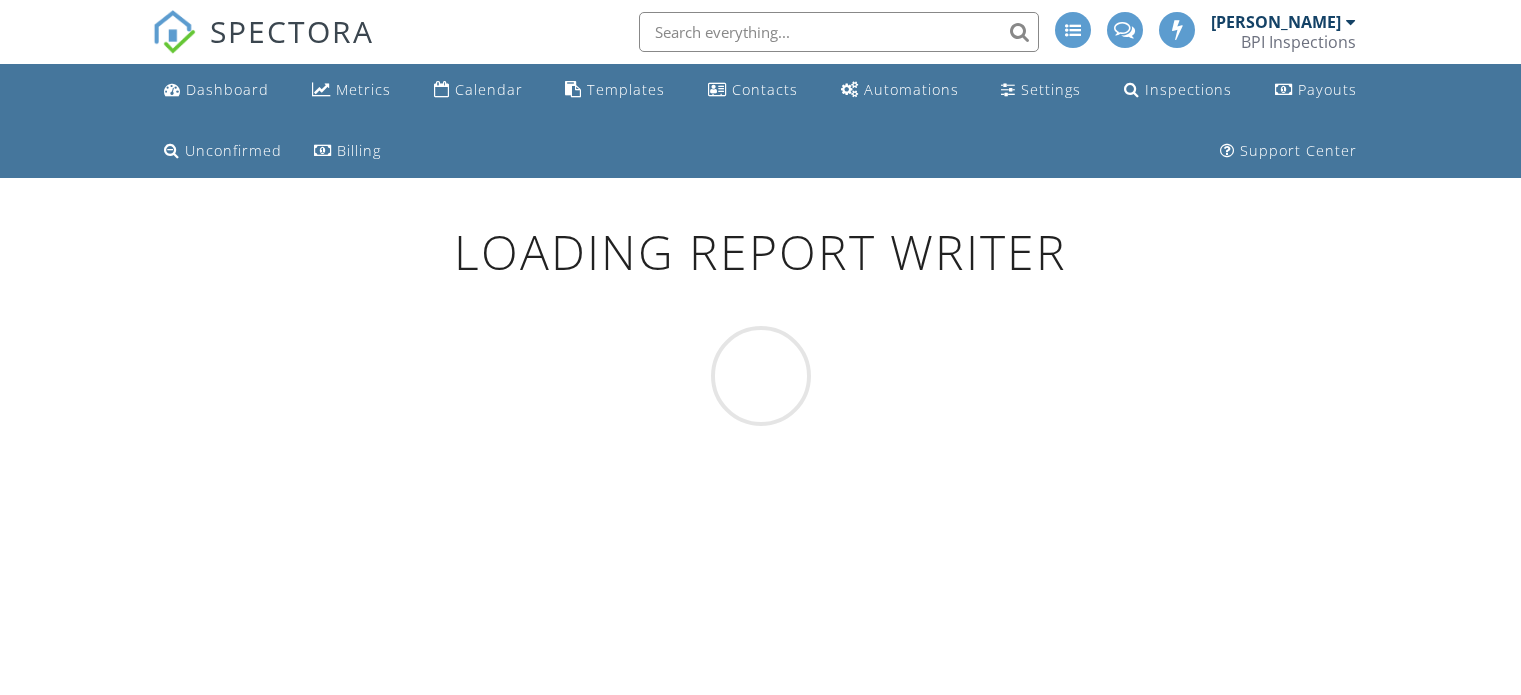 scroll, scrollTop: 0, scrollLeft: 0, axis: both 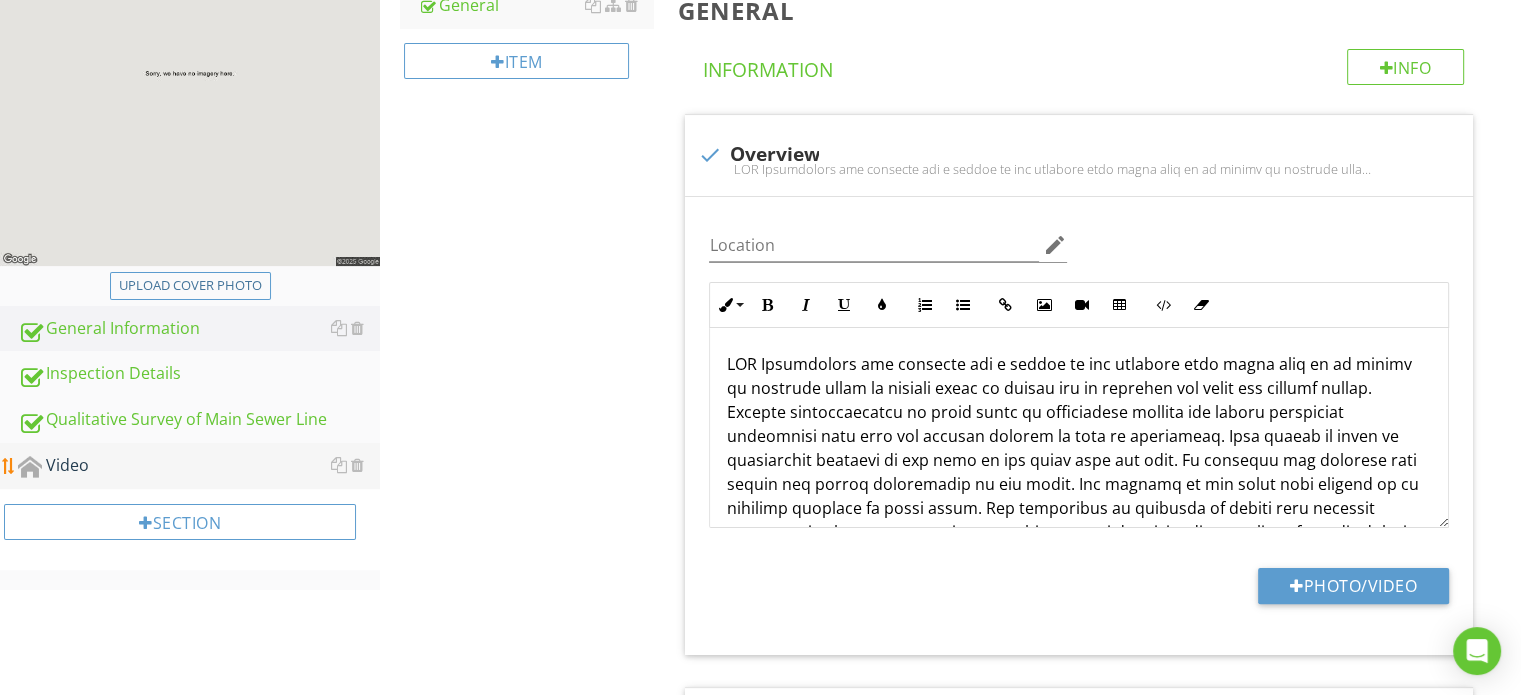 click on "Video" at bounding box center [199, 466] 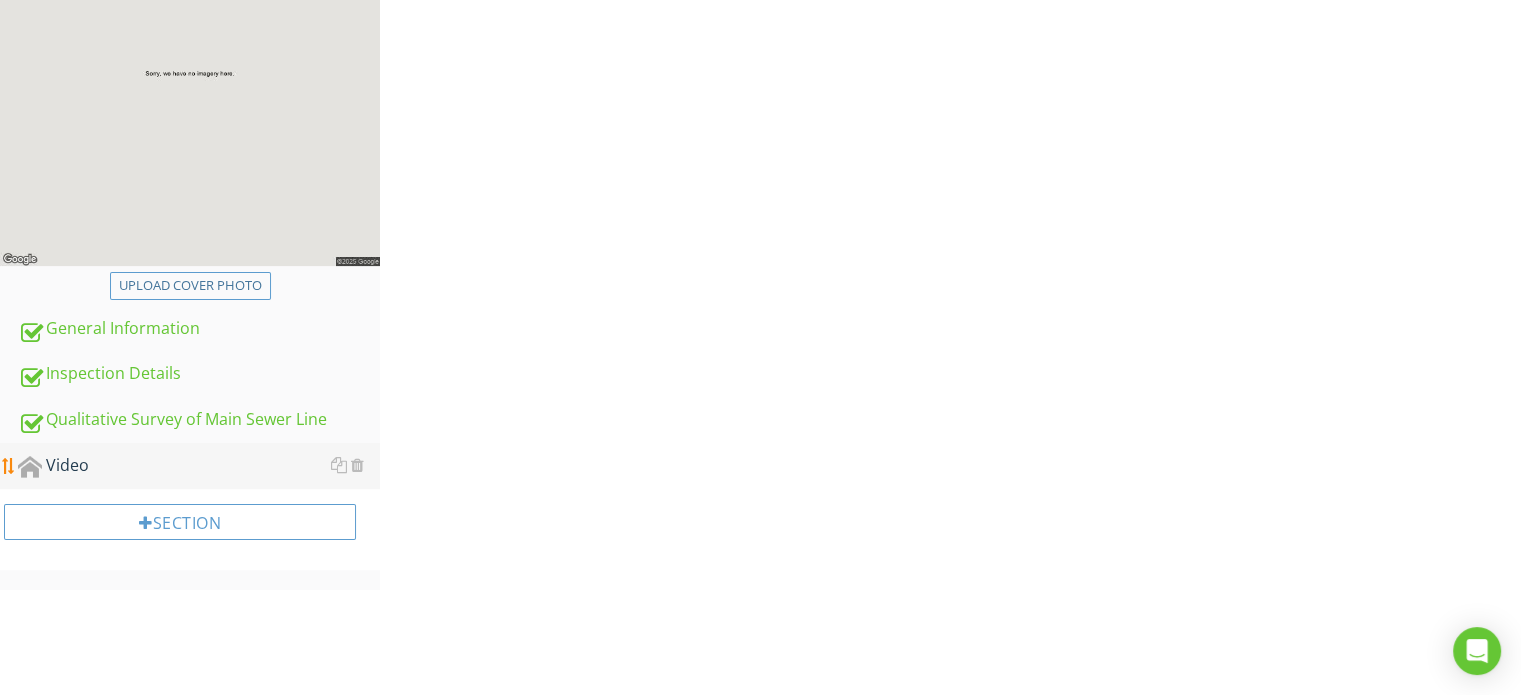 scroll, scrollTop: 268, scrollLeft: 0, axis: vertical 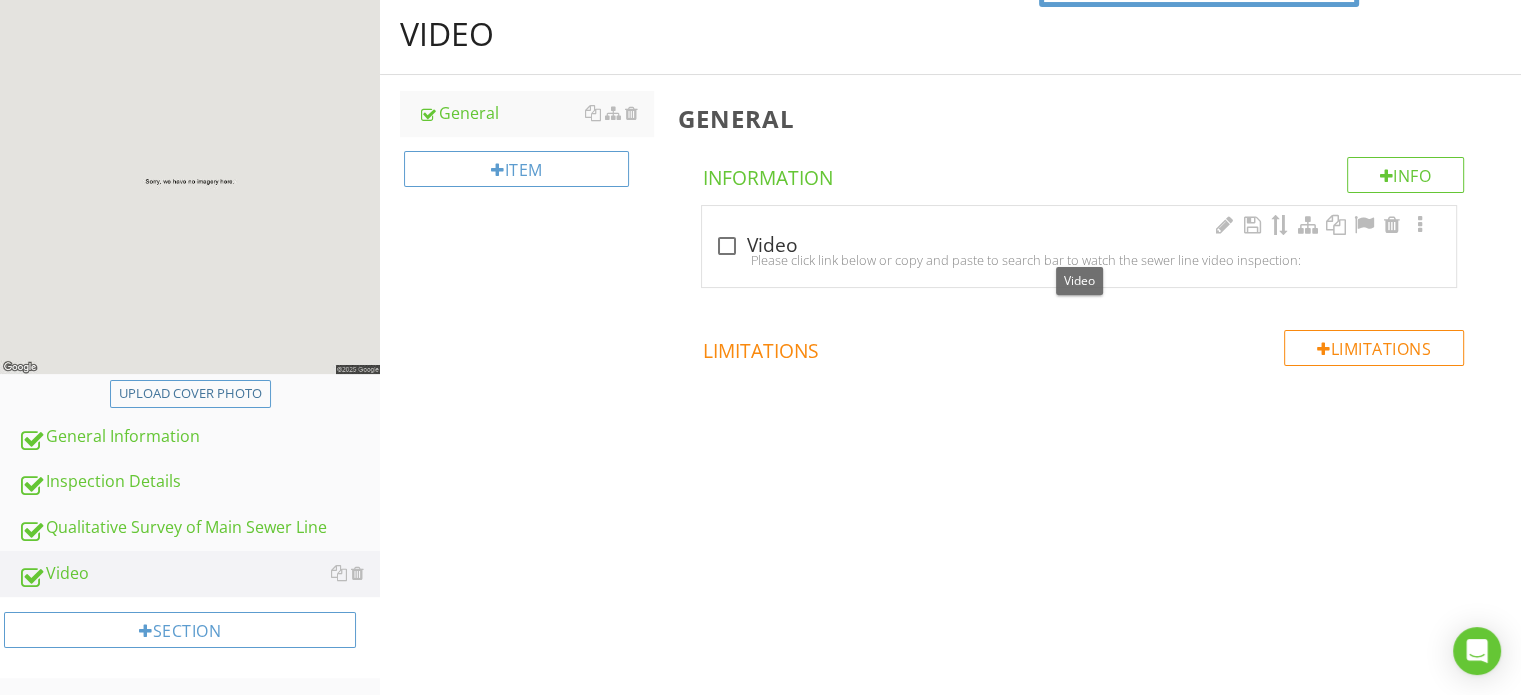 click at bounding box center [726, 246] 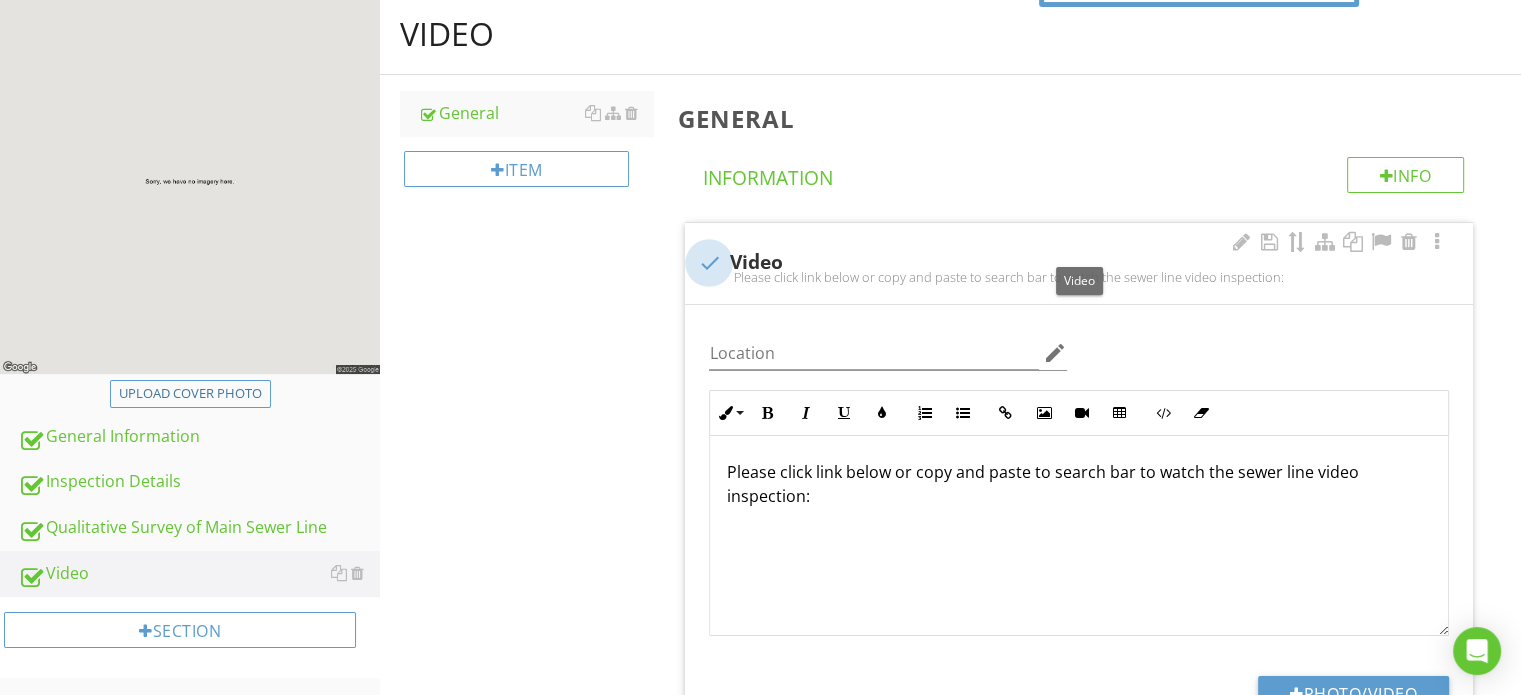 scroll, scrollTop: 376, scrollLeft: 0, axis: vertical 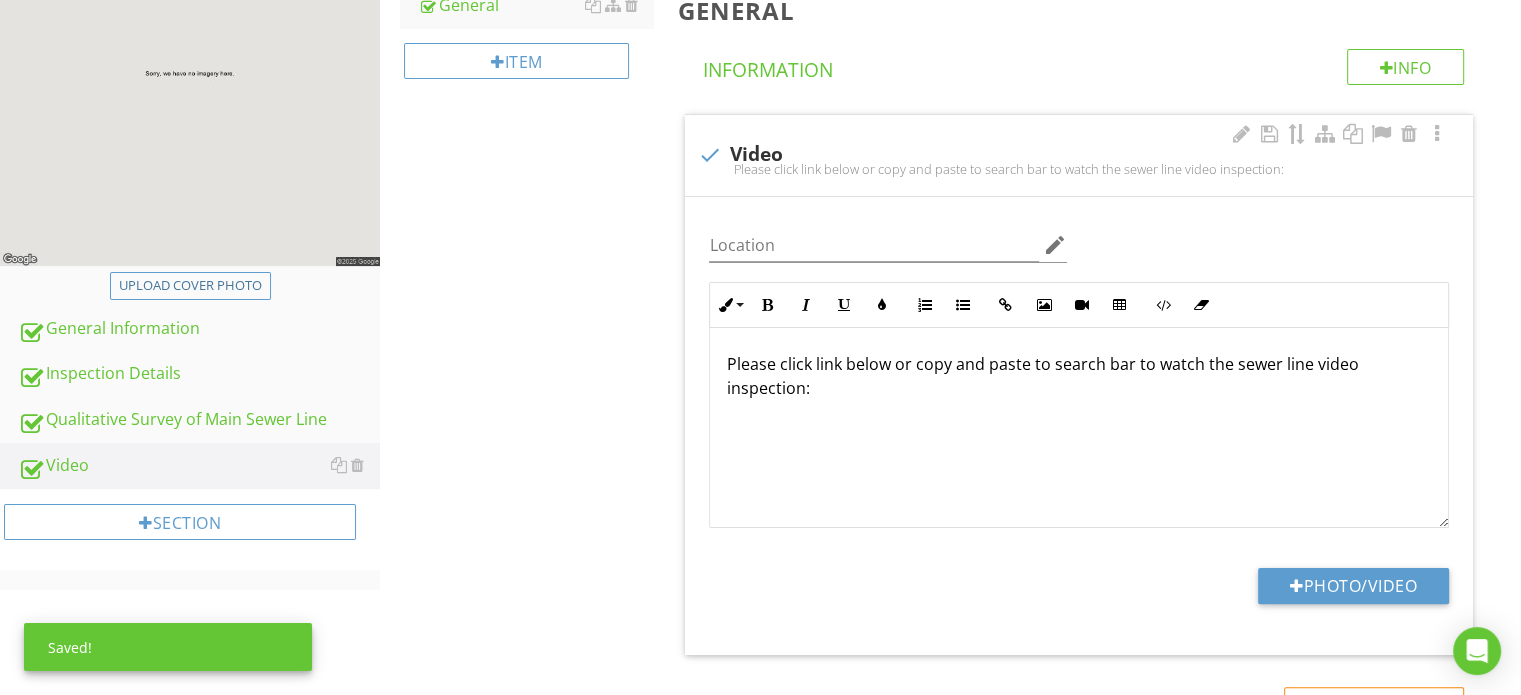click at bounding box center [1079, 420] 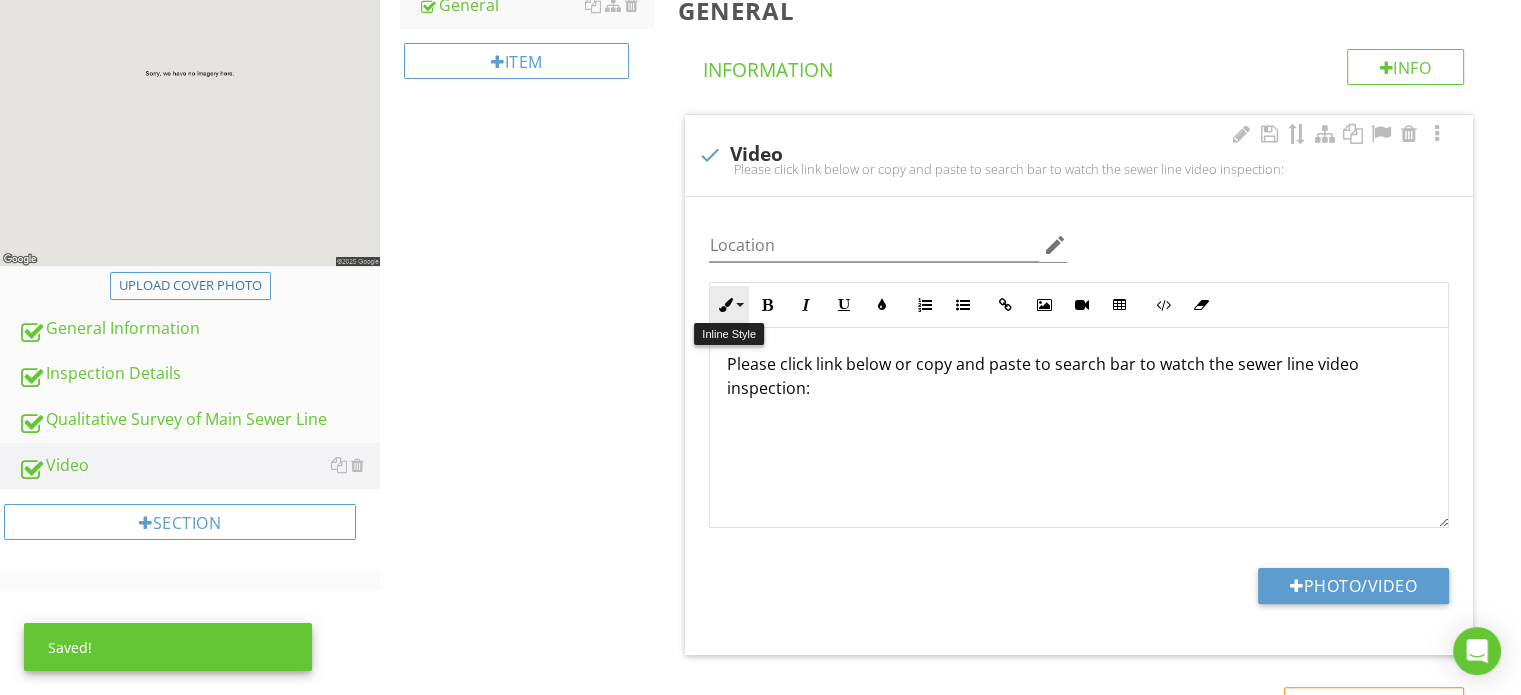 click on "Inline Style" at bounding box center [729, 305] 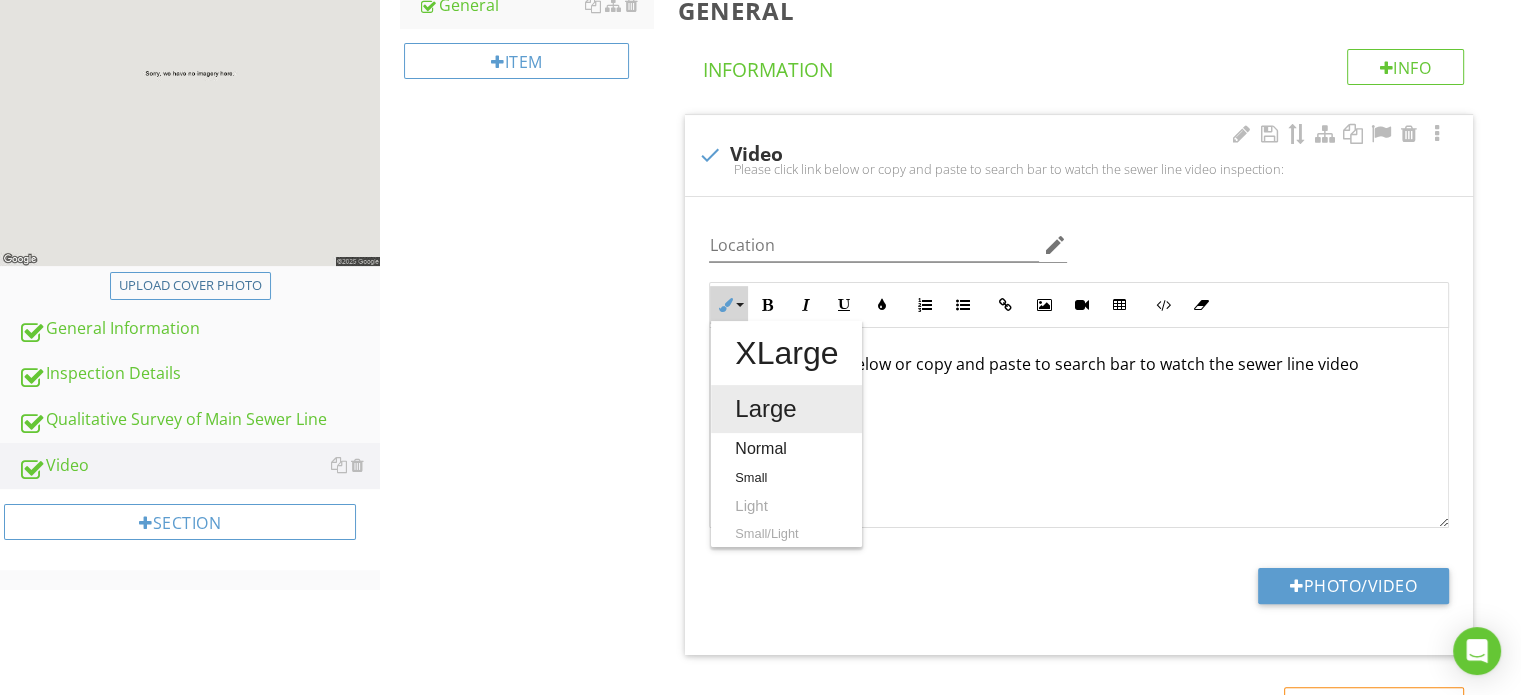 click on "Large" at bounding box center [786, 409] 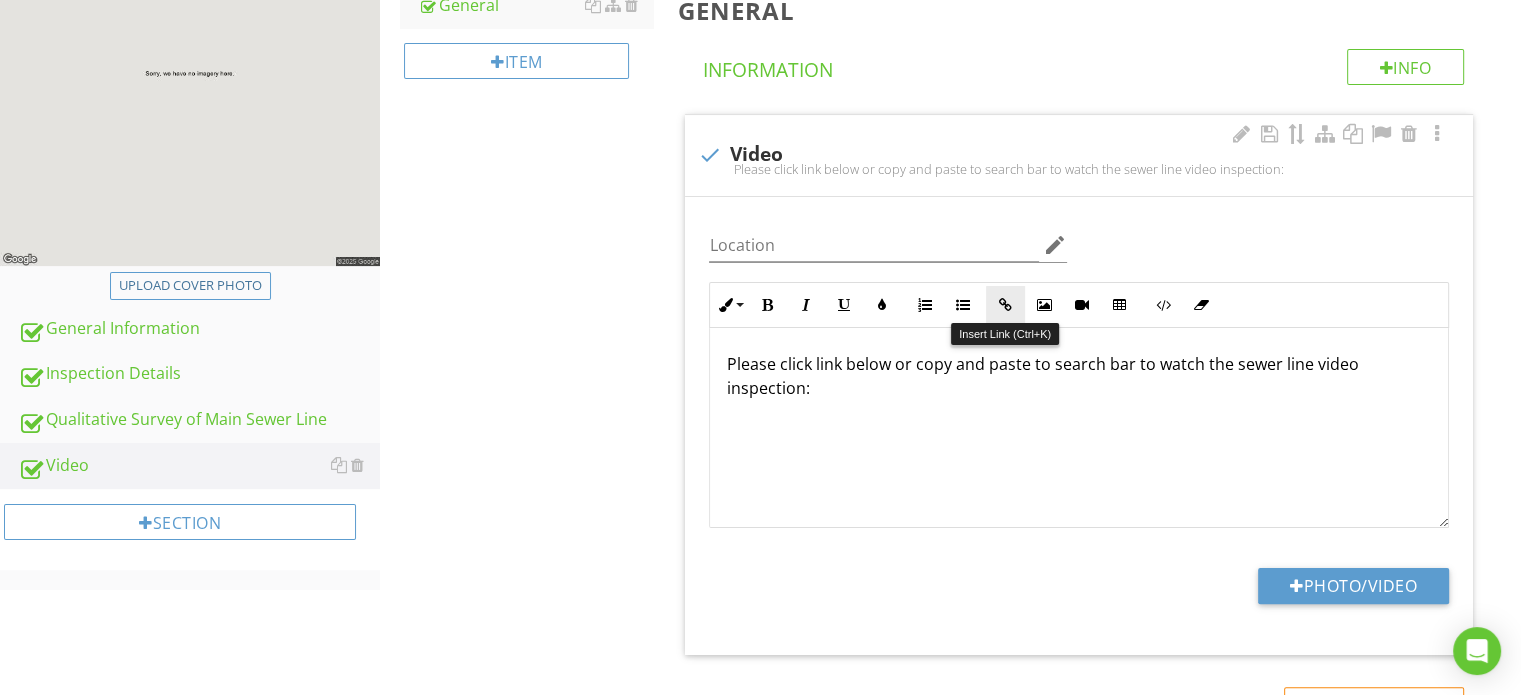 click at bounding box center [1005, 305] 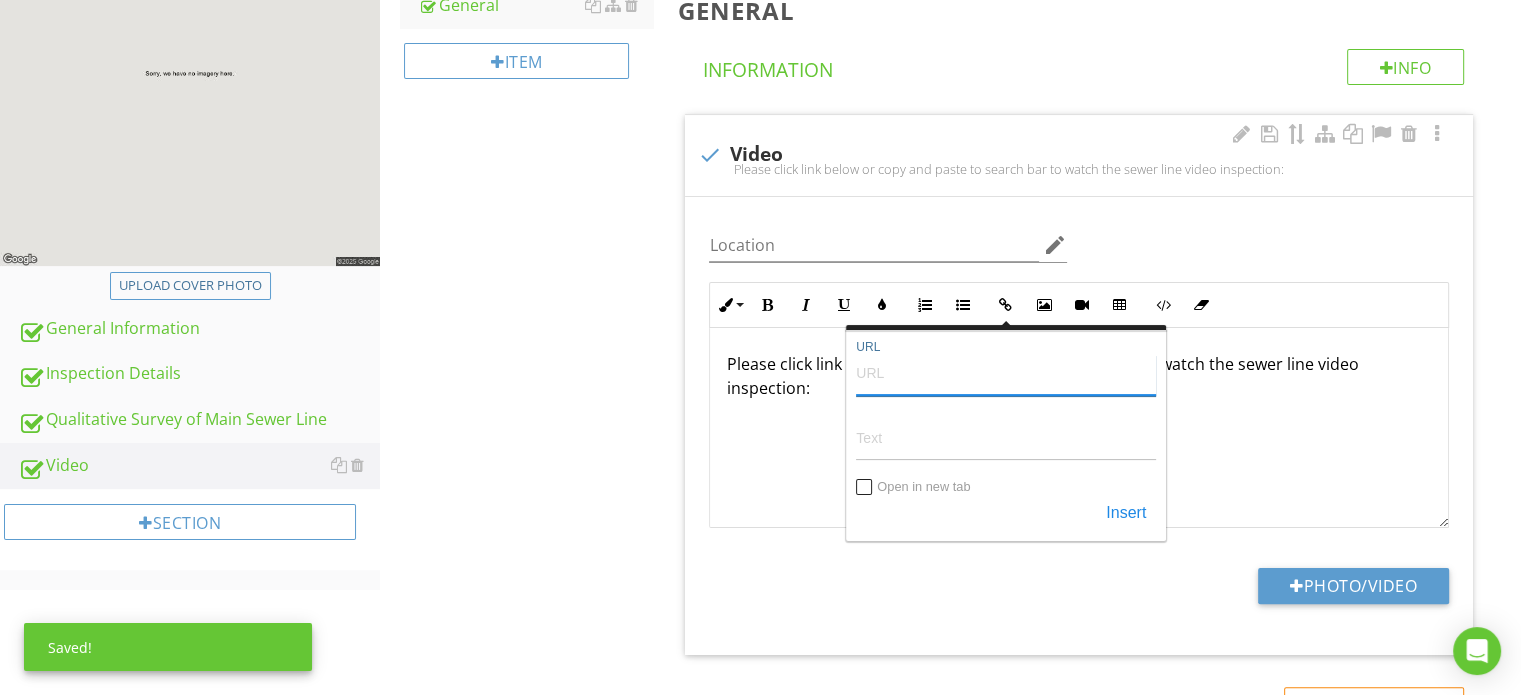 click on "URL" at bounding box center (1006, 372) 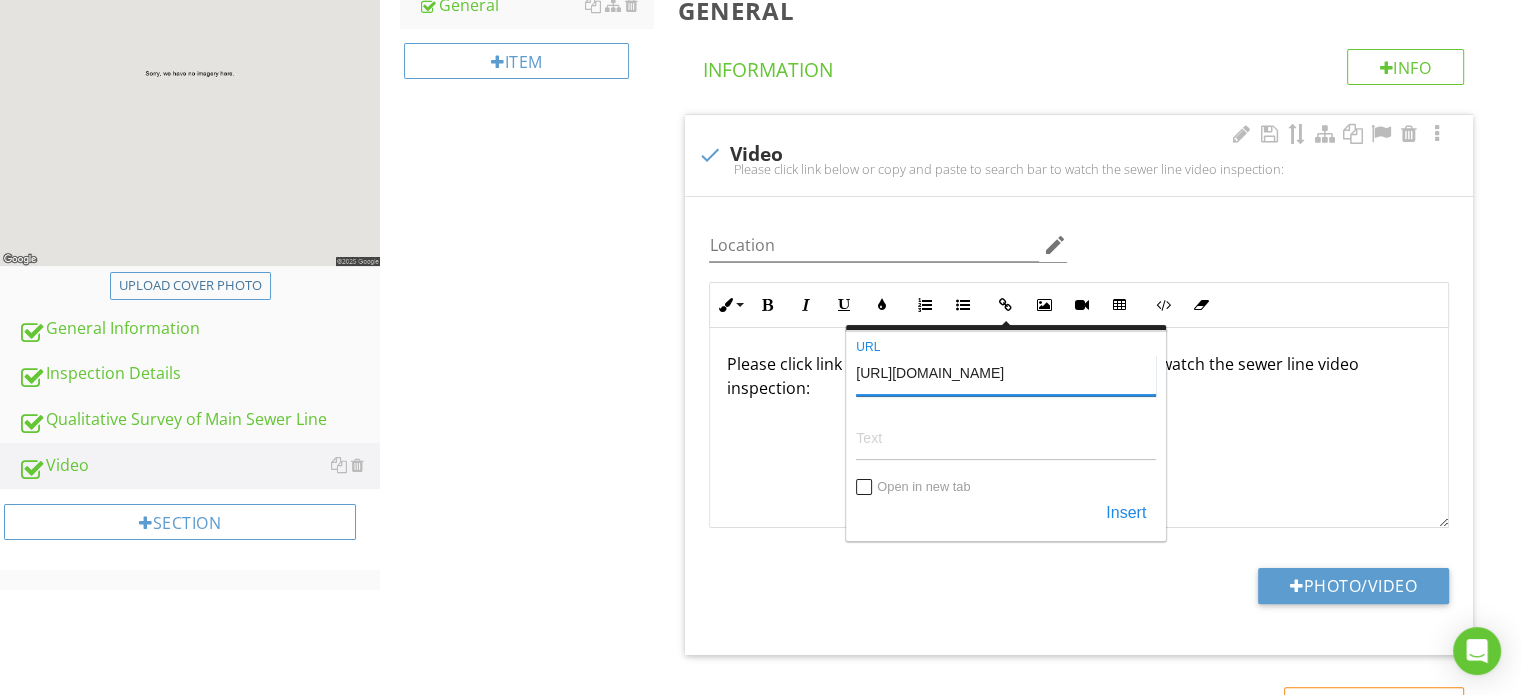 type on "https://youtu.be/IBWG8C7HKvk" 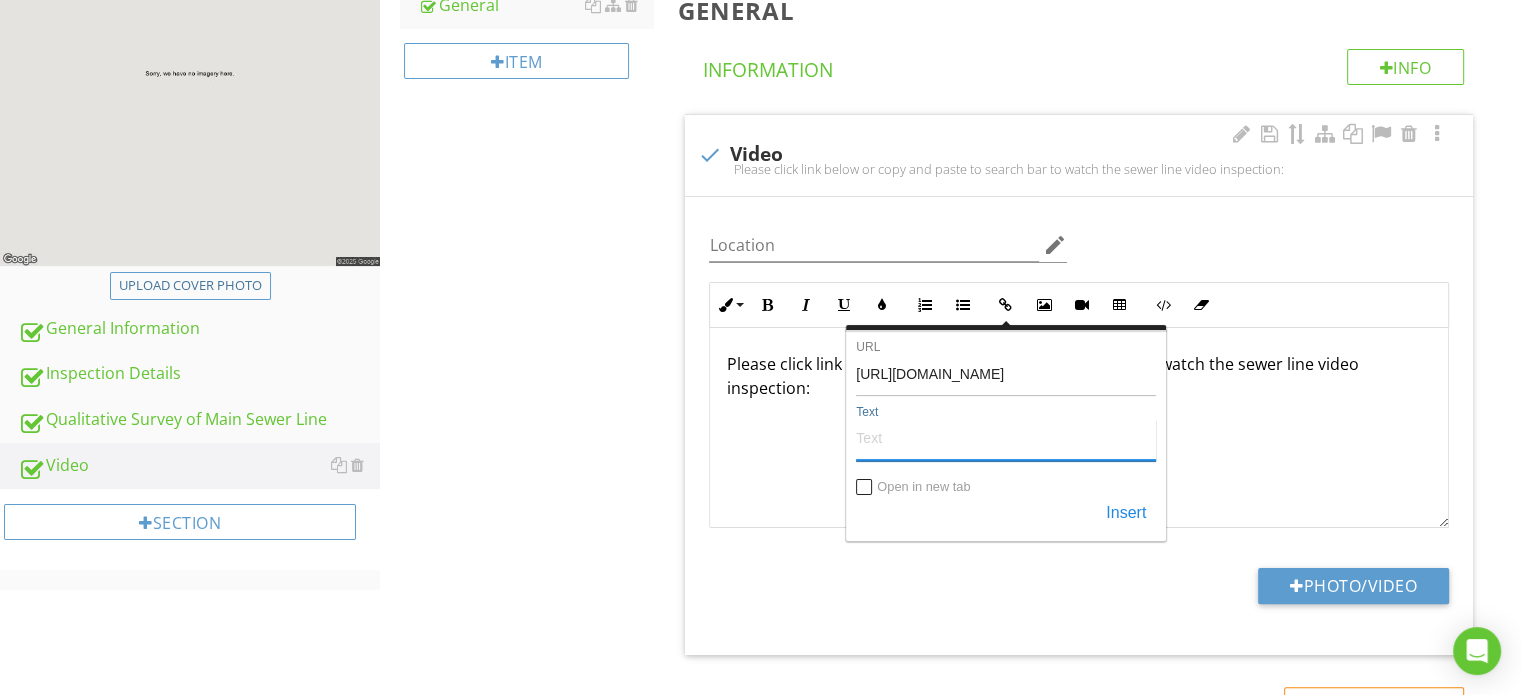 click on "Text" at bounding box center [1006, 437] 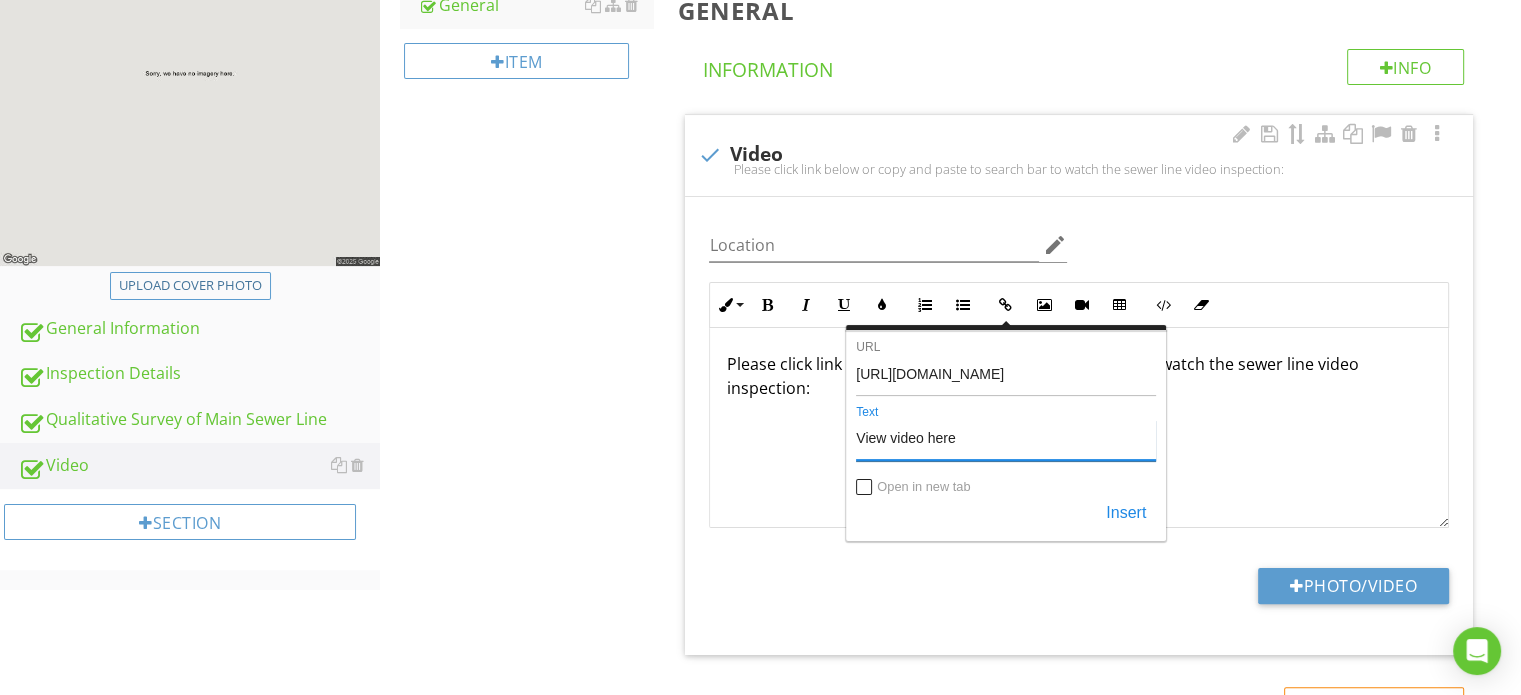 type on "View video here" 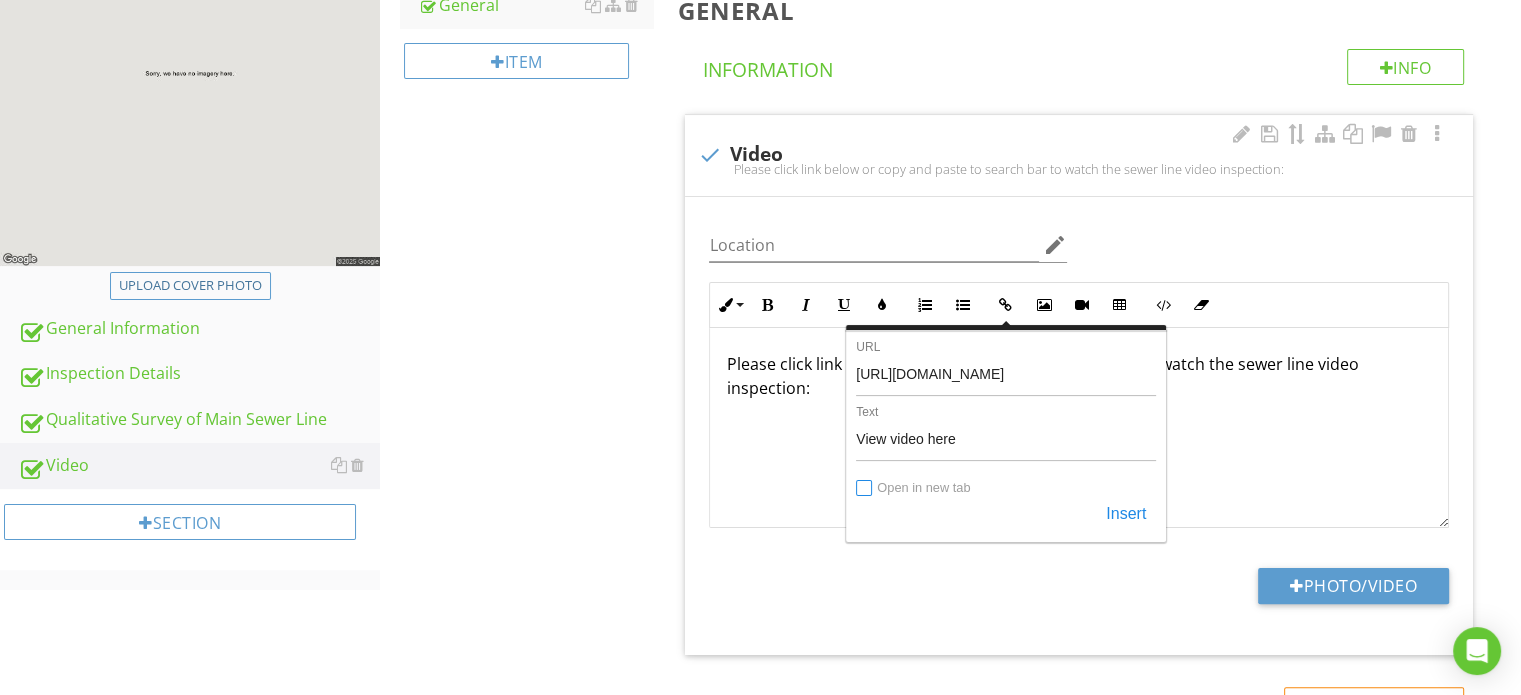 click on "Open in new tab" at bounding box center [865, 489] 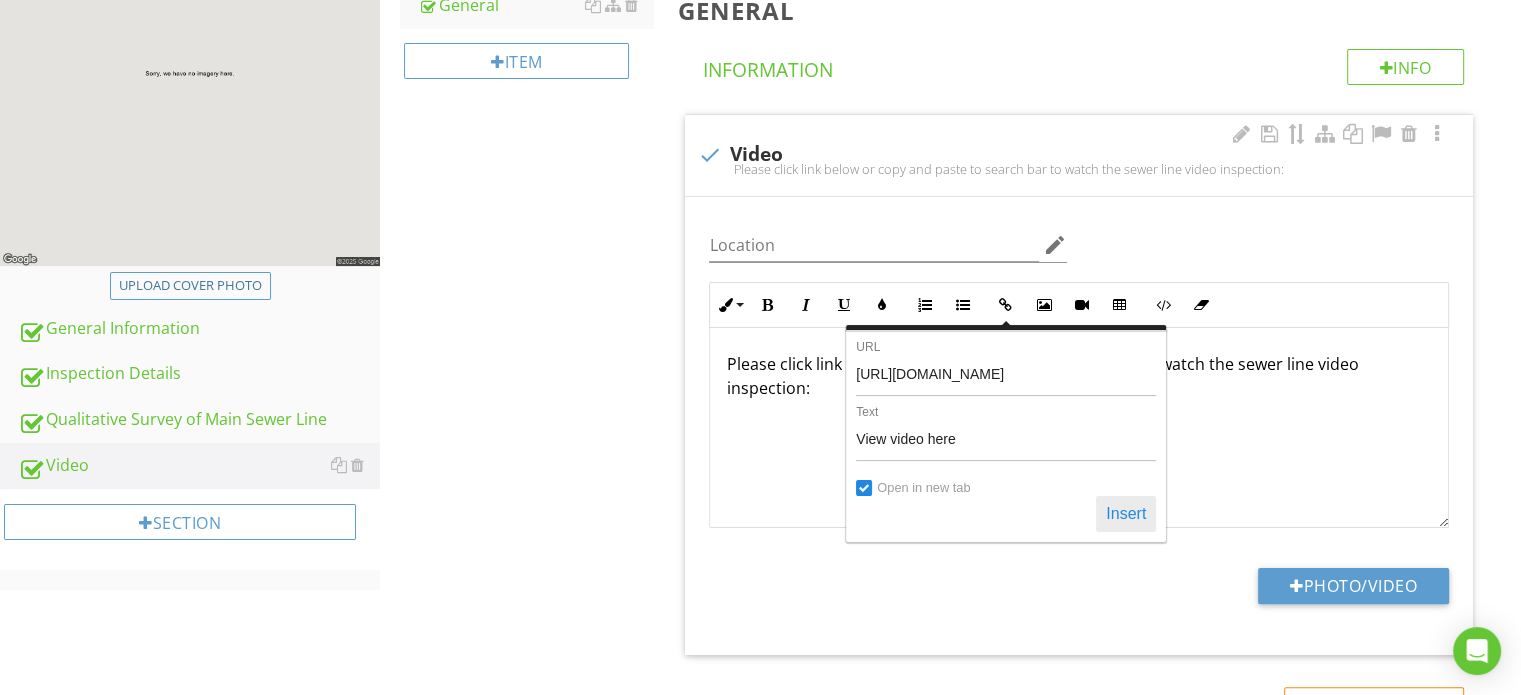 click on "Insert" at bounding box center [1126, 514] 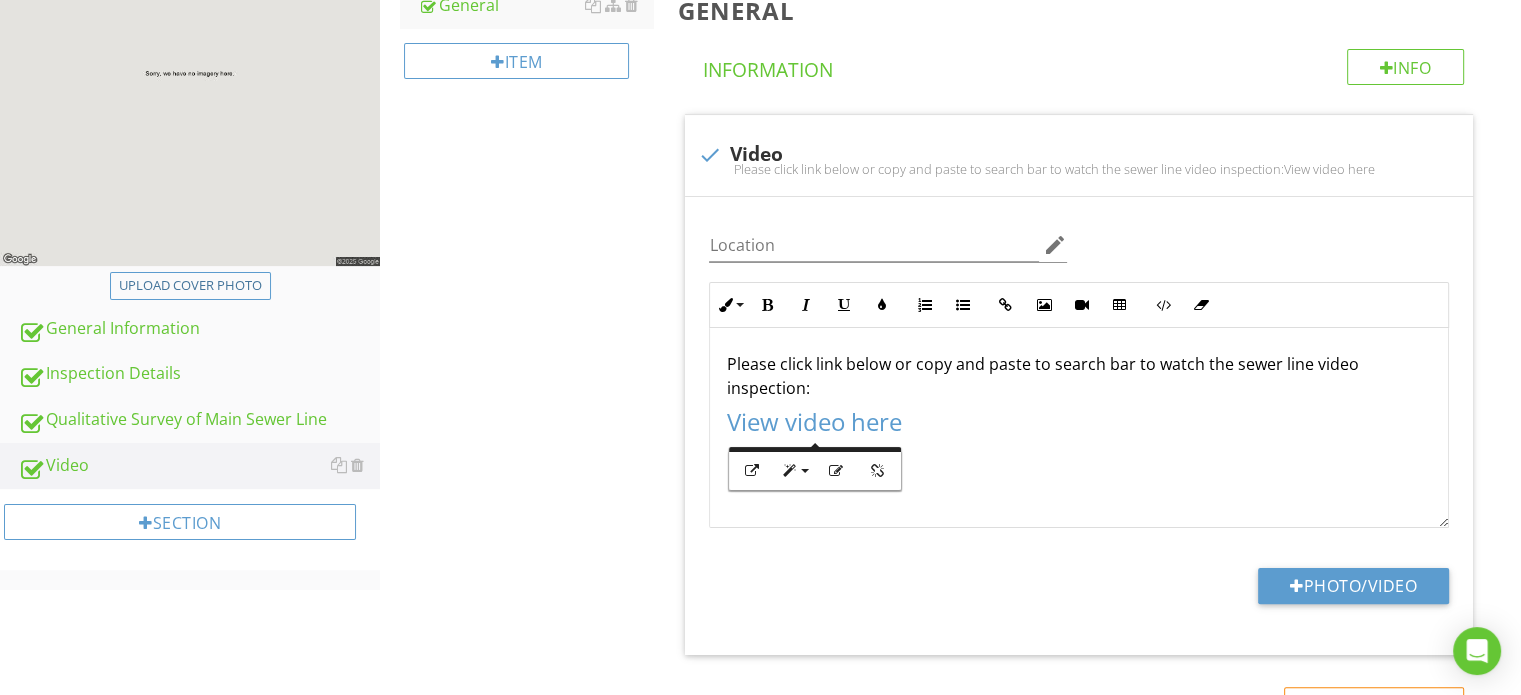 click on "Video
General
Item
General
Info
Information                       check
Video
Please click link below or copy and paste to search bar to watch the sewer line video inspection:View video here
Location edit       Inline Style XLarge Large Normal Small Light Small/Light Bold Italic Underline Colors Ordered List Unordered List Insert Link Insert Image Insert Video Insert Table Code View Clear Formatting Back https://youtu.be/IBWG8C7HKvk URL View video here Text Open in new tab Insert Please click link below or copy and paste to search bar to watch the sewer line video inspection: ​​ View video here ​​​ Enter text here
Photo/Video
Limitations" at bounding box center (950, 386) 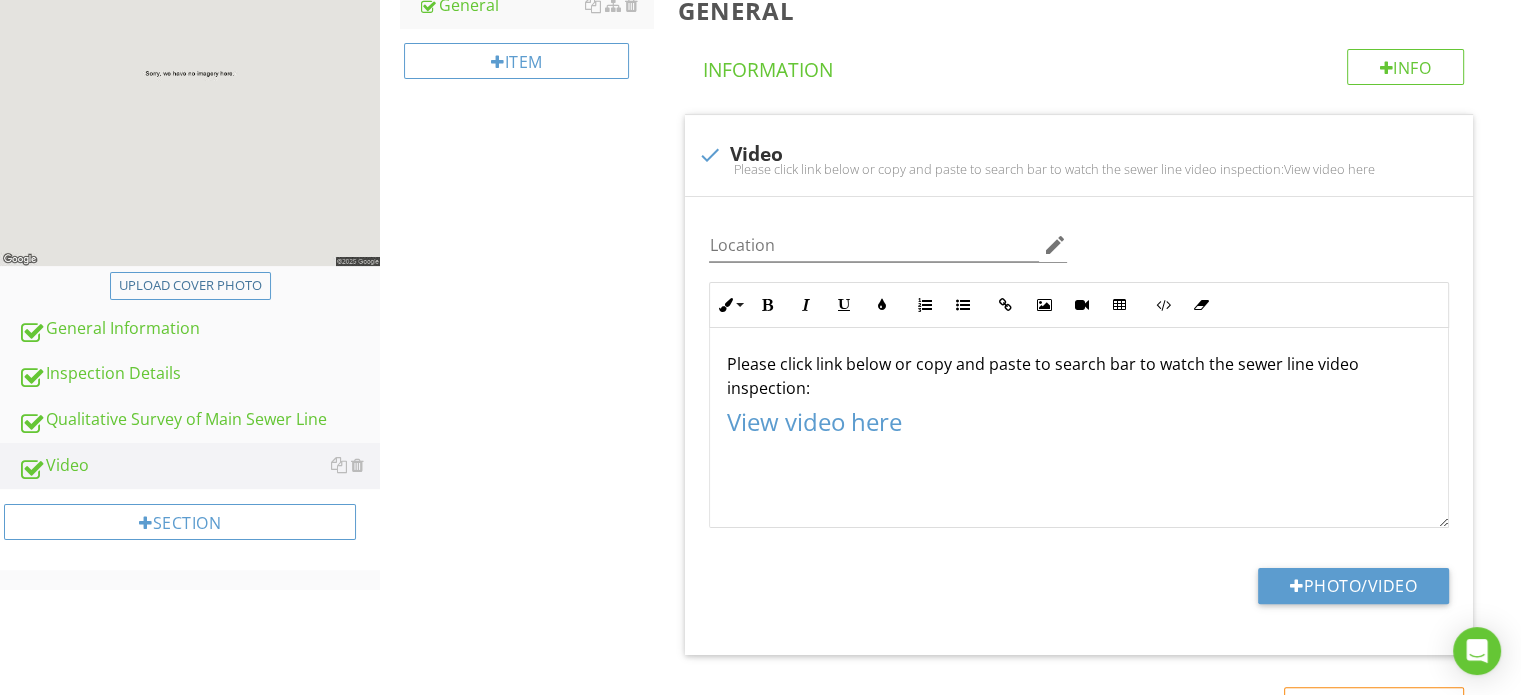 scroll, scrollTop: 0, scrollLeft: 0, axis: both 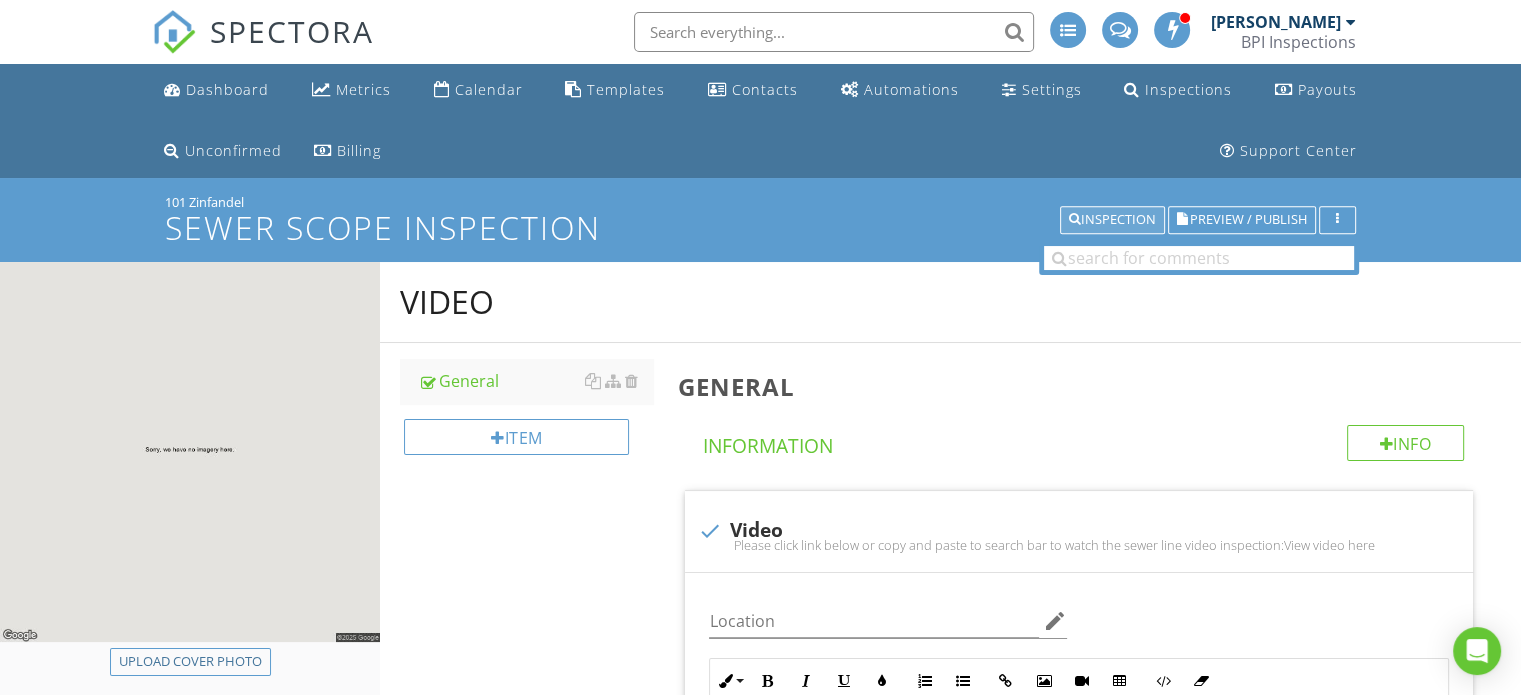 click on "Inspection" at bounding box center (1112, 220) 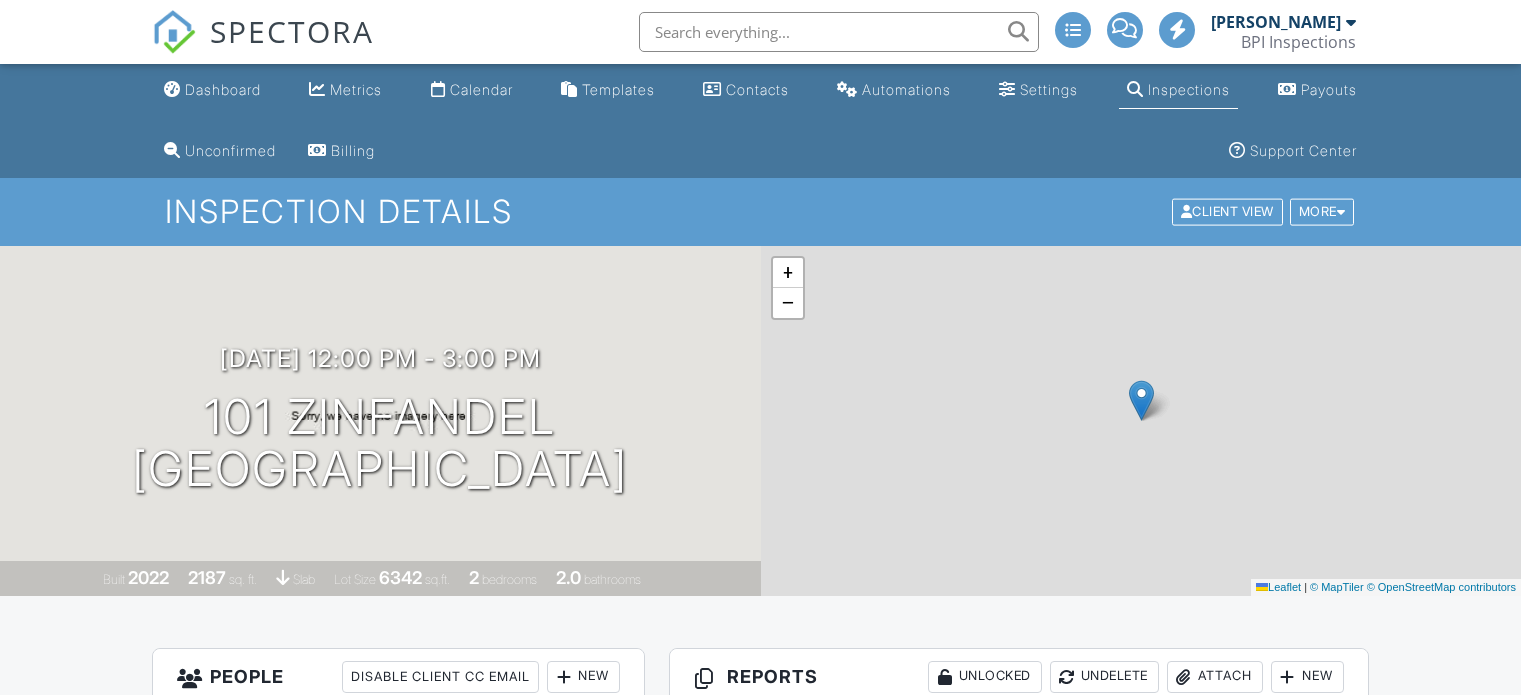 scroll, scrollTop: 0, scrollLeft: 0, axis: both 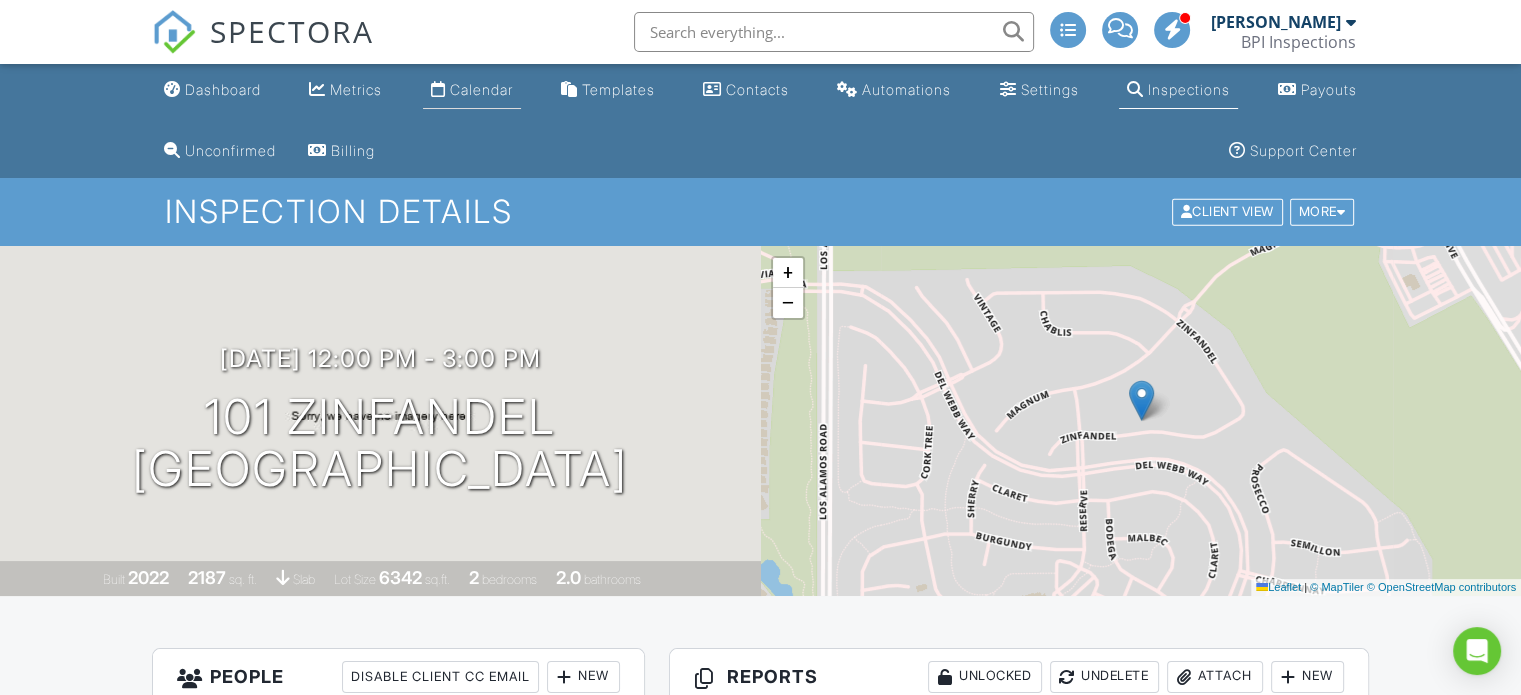 click on "Calendar" at bounding box center [481, 89] 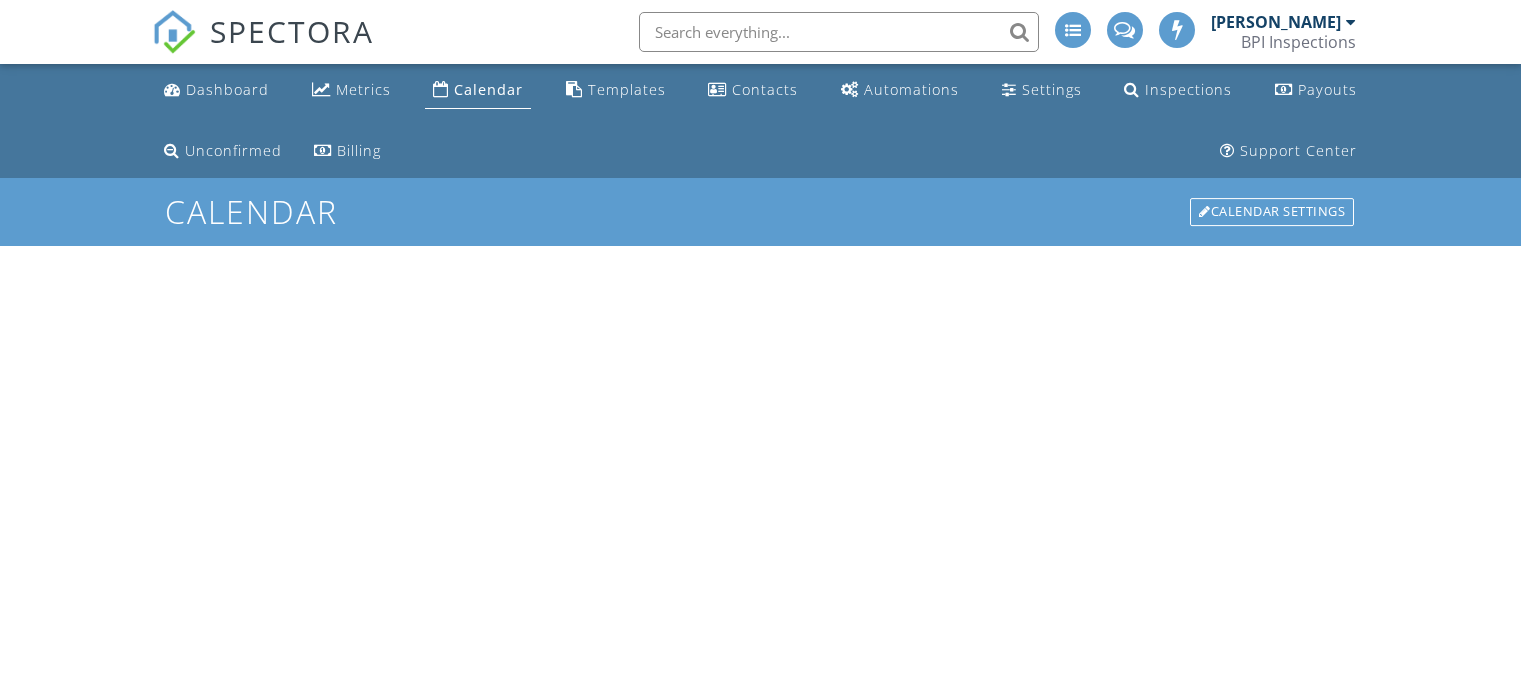 scroll, scrollTop: 0, scrollLeft: 0, axis: both 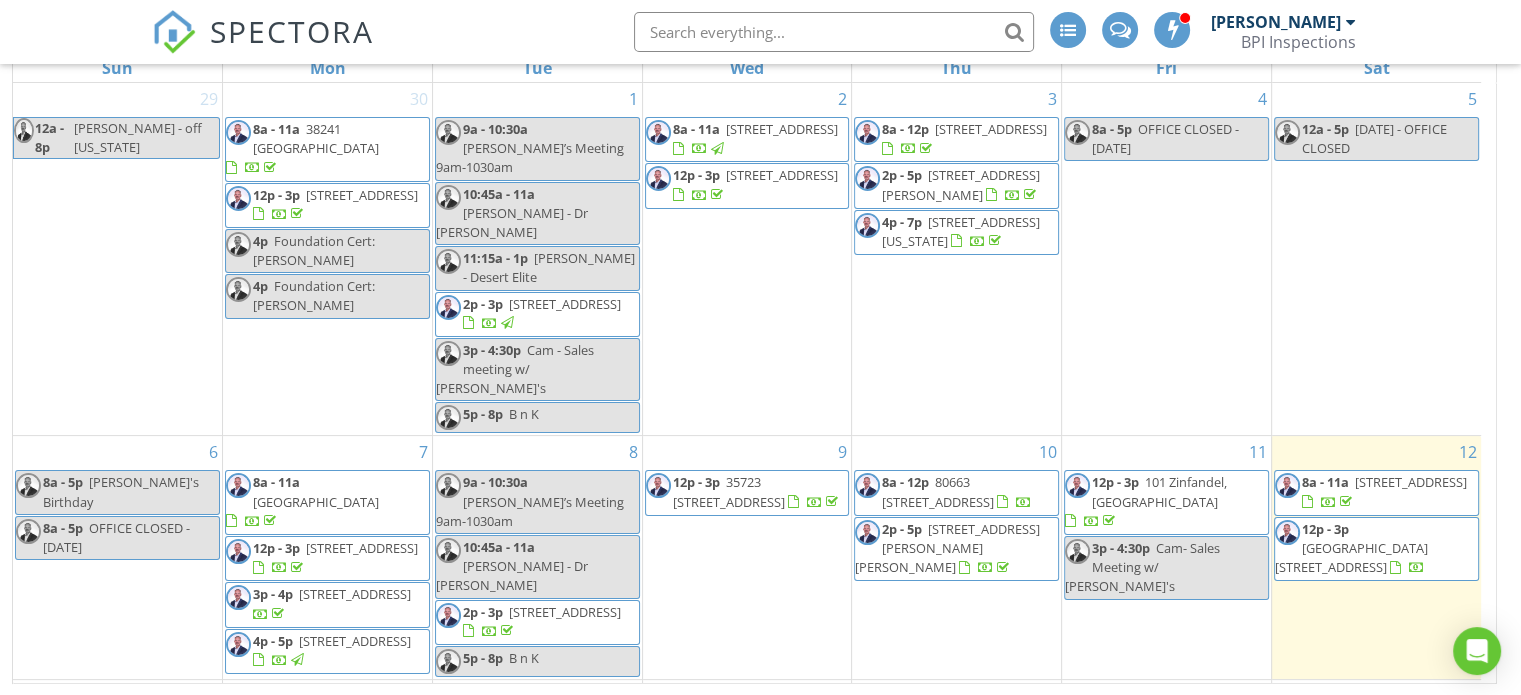 click on "[STREET_ADDRESS]" at bounding box center (1411, 482) 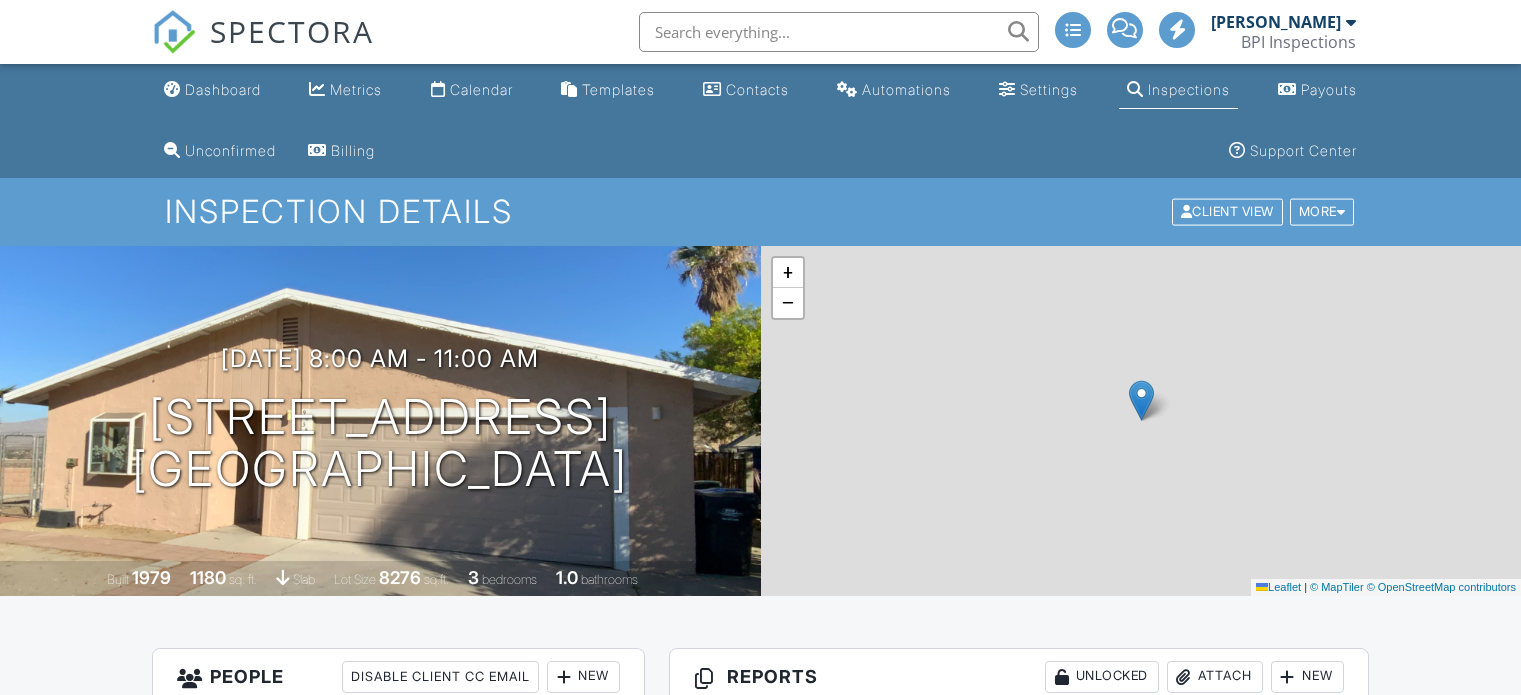 scroll, scrollTop: 0, scrollLeft: 0, axis: both 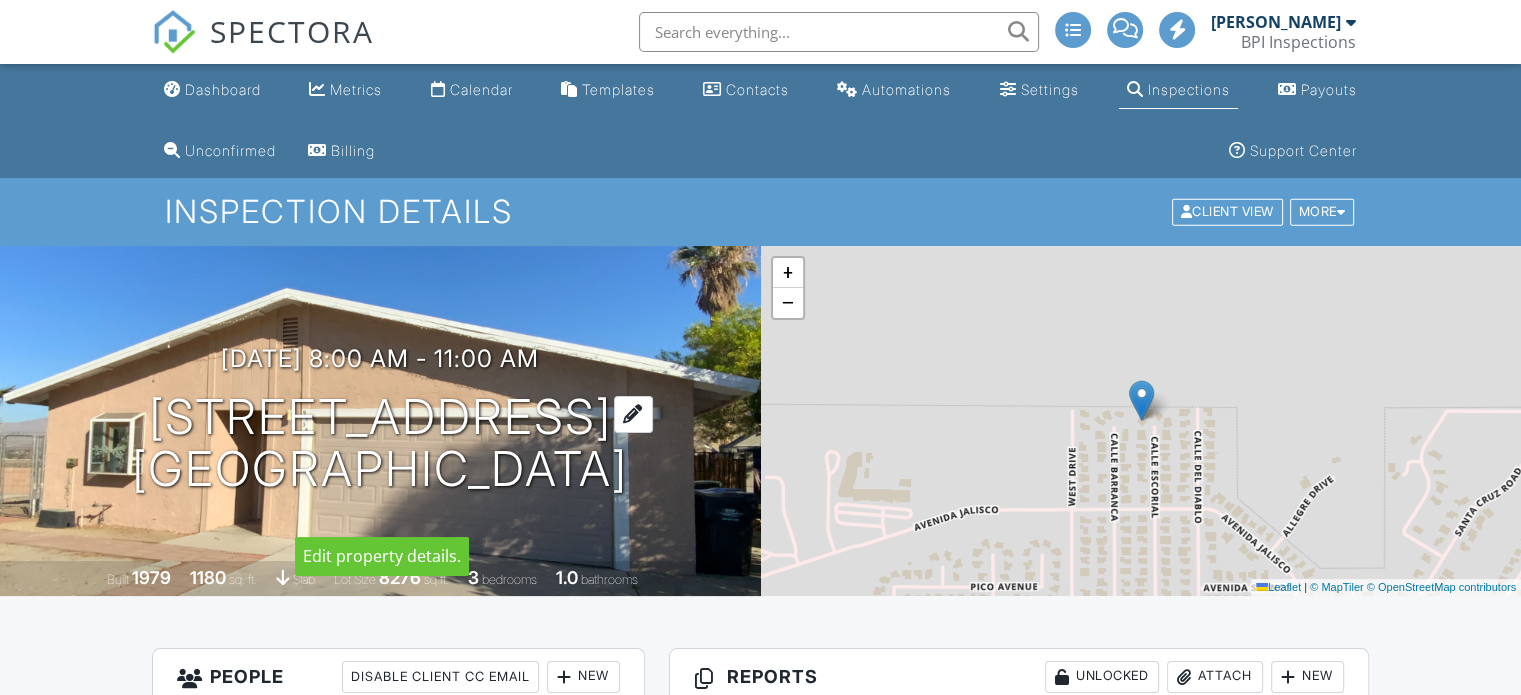 drag, startPoint x: 0, startPoint y: 0, endPoint x: 636, endPoint y: 398, distance: 750.2666 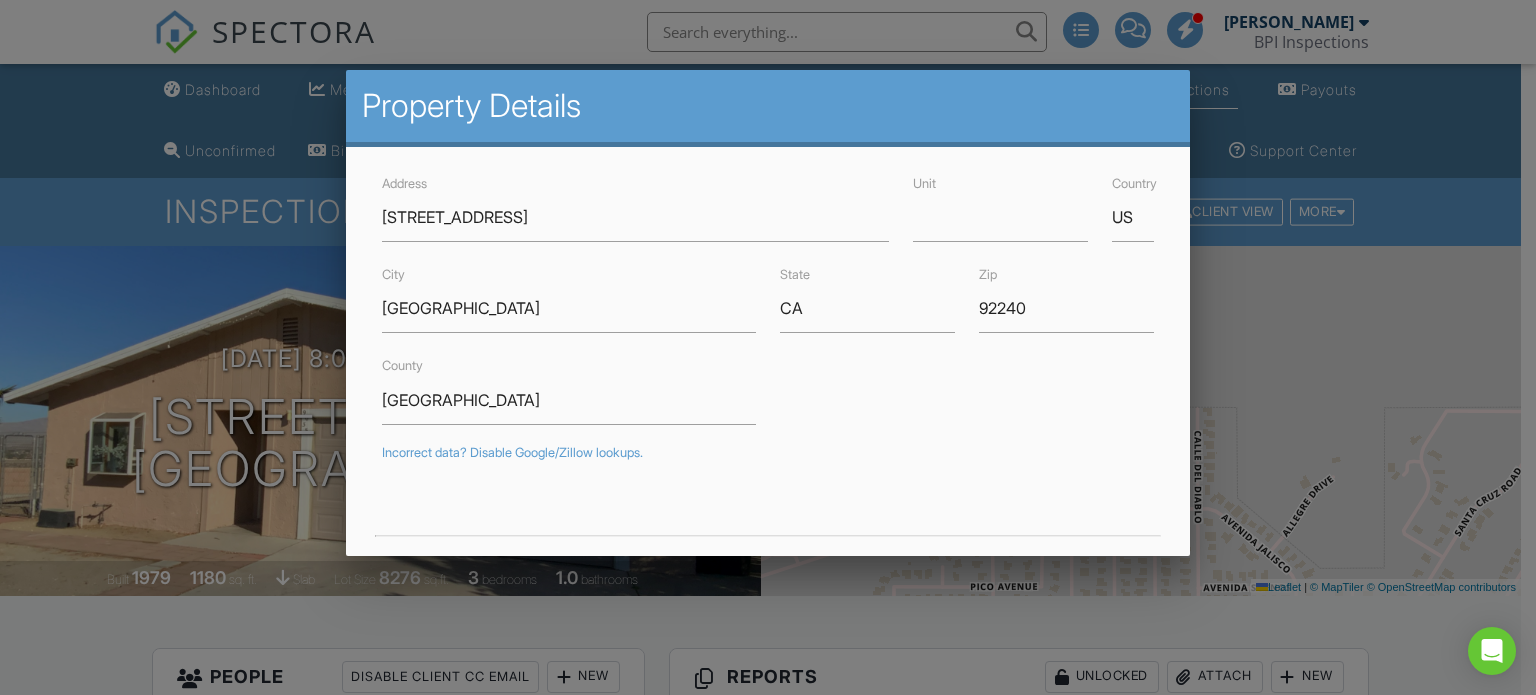 click at bounding box center (768, 334) 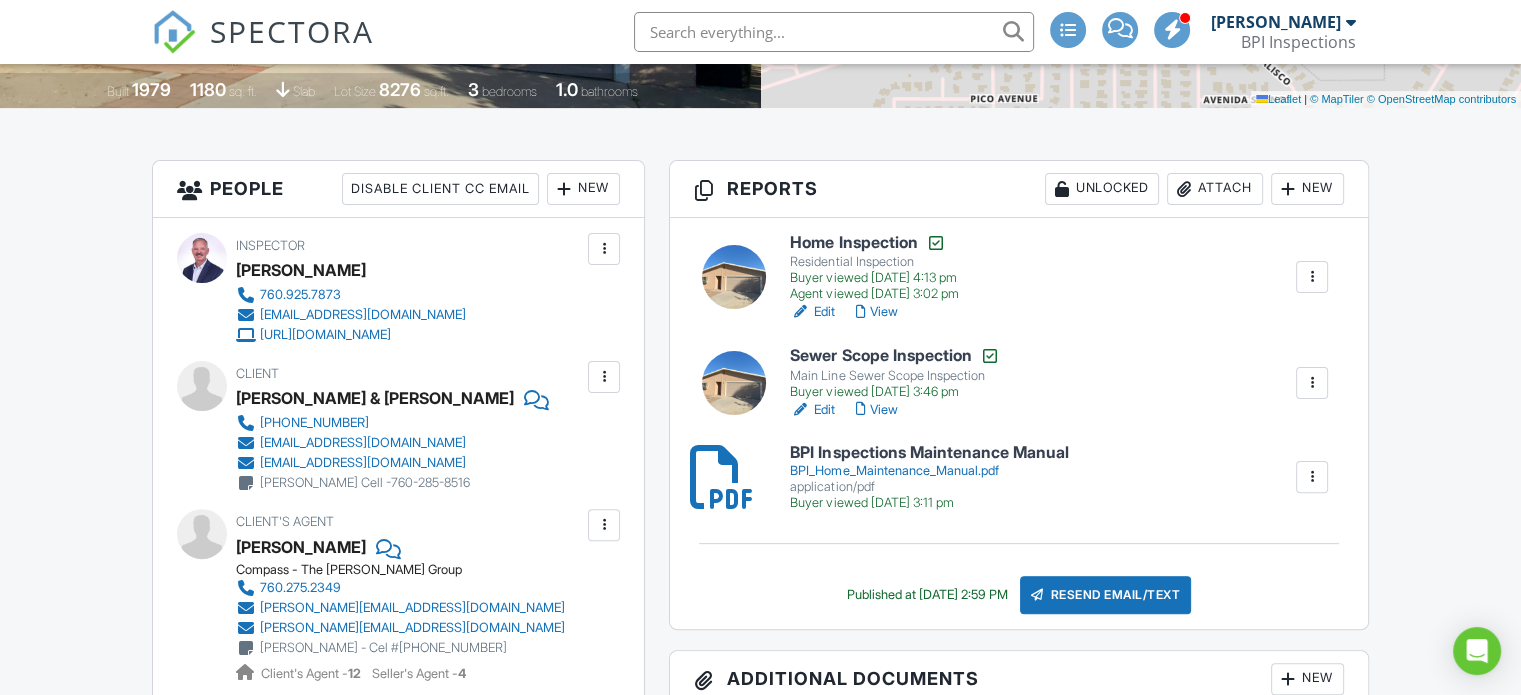 scroll, scrollTop: 562, scrollLeft: 0, axis: vertical 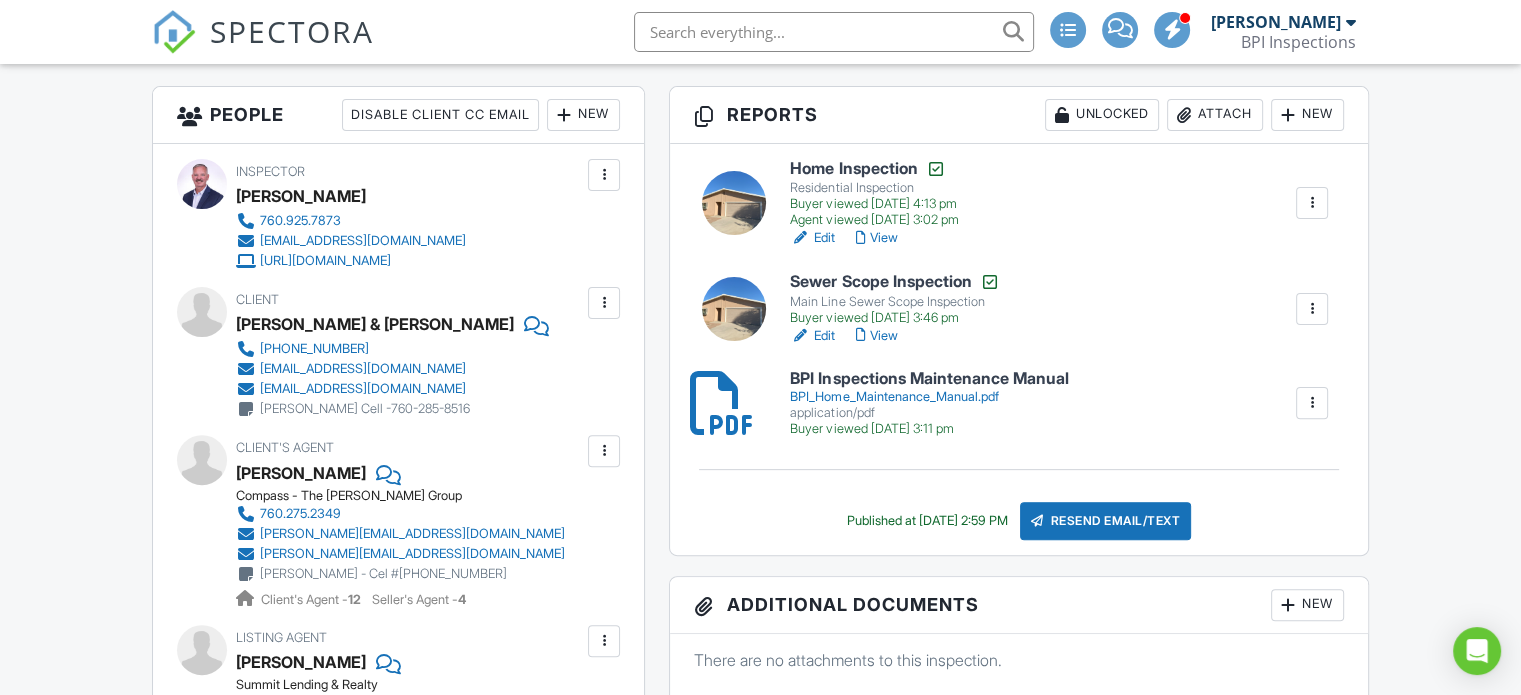 click on "Sewer Scope Inspection
Main Line Sewer Scope Inspection
Buyer viewed [DATE]  3:46 pm" at bounding box center (894, 299) 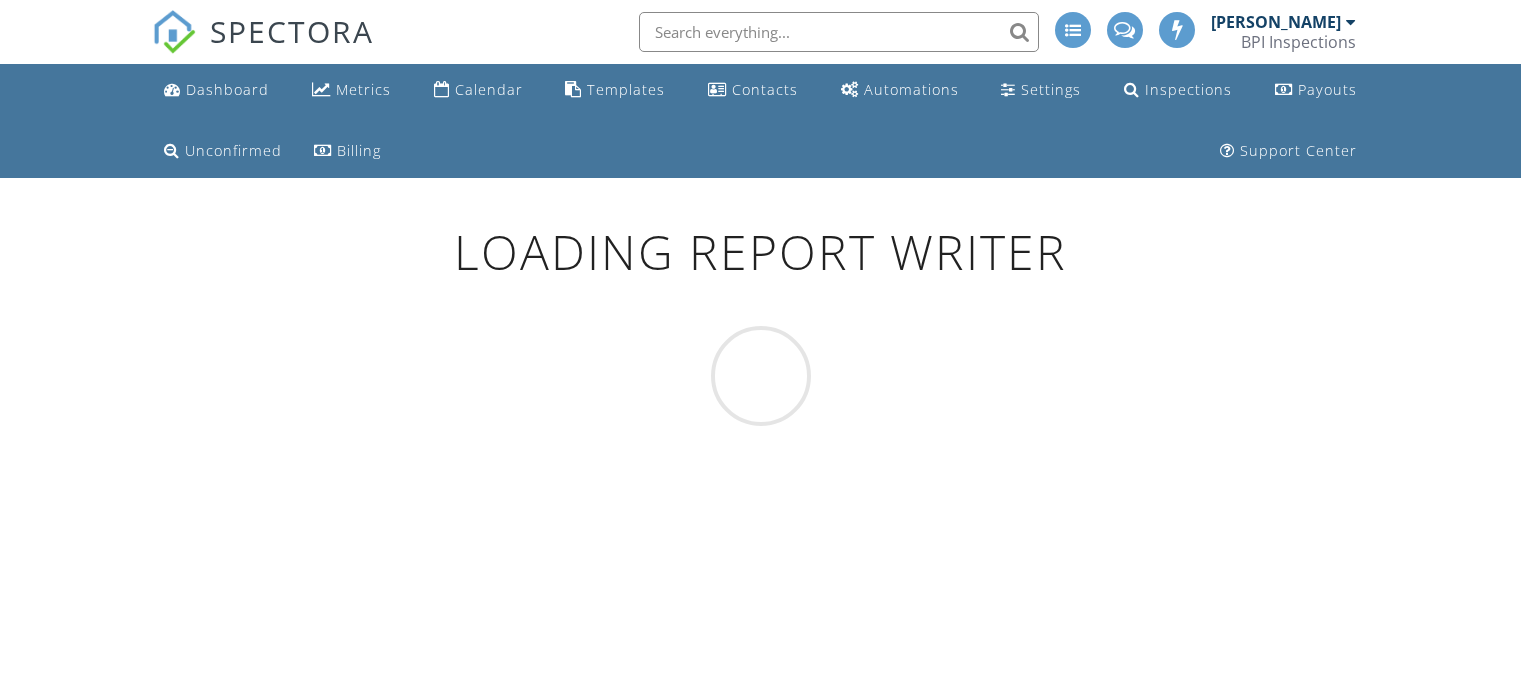 scroll, scrollTop: 0, scrollLeft: 0, axis: both 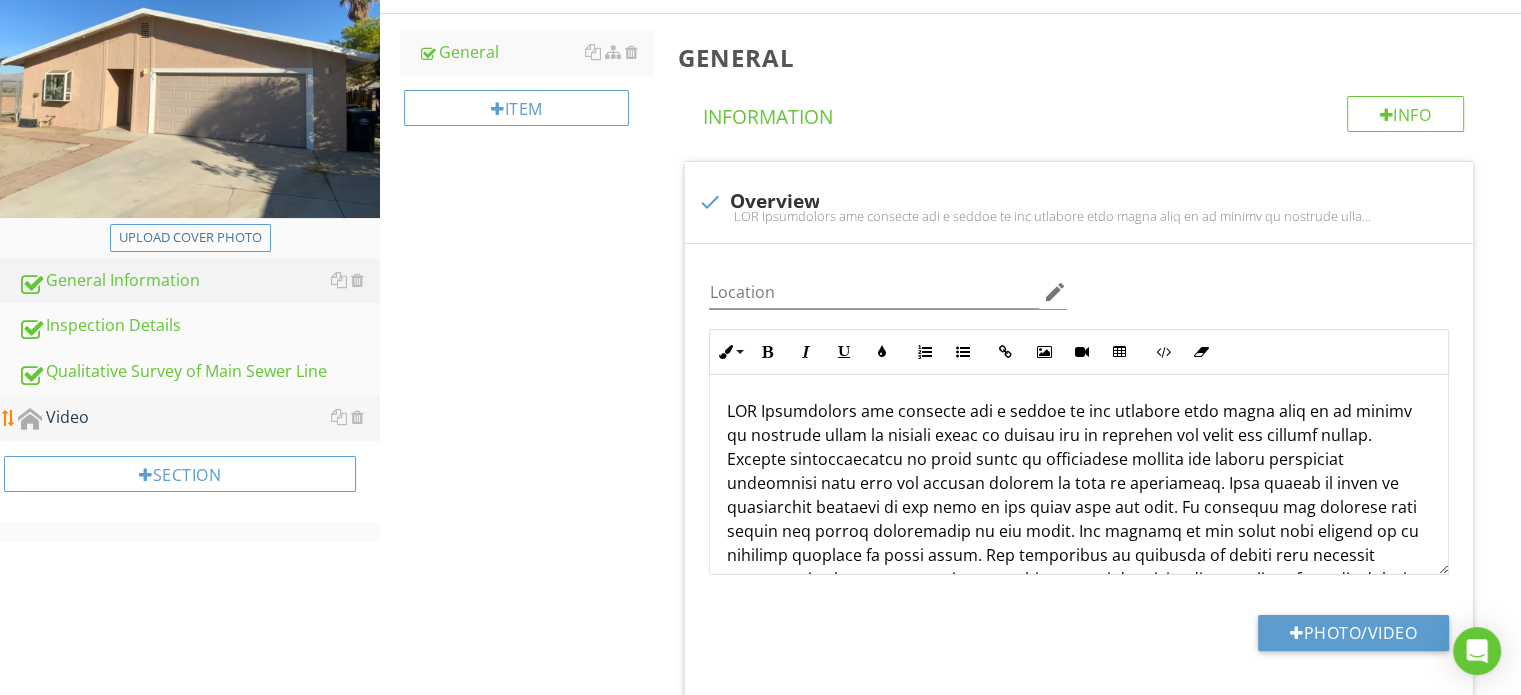 click on "Video" at bounding box center (199, 418) 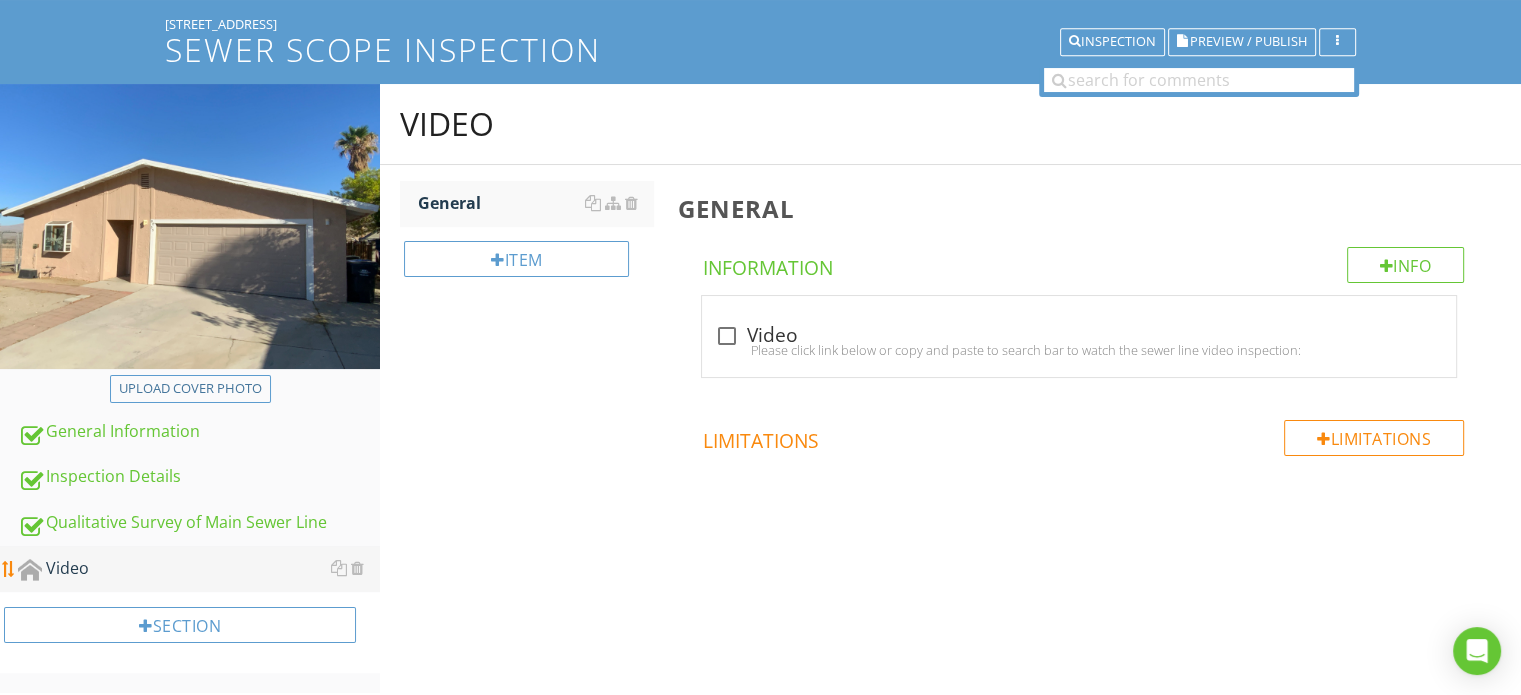 scroll, scrollTop: 177, scrollLeft: 0, axis: vertical 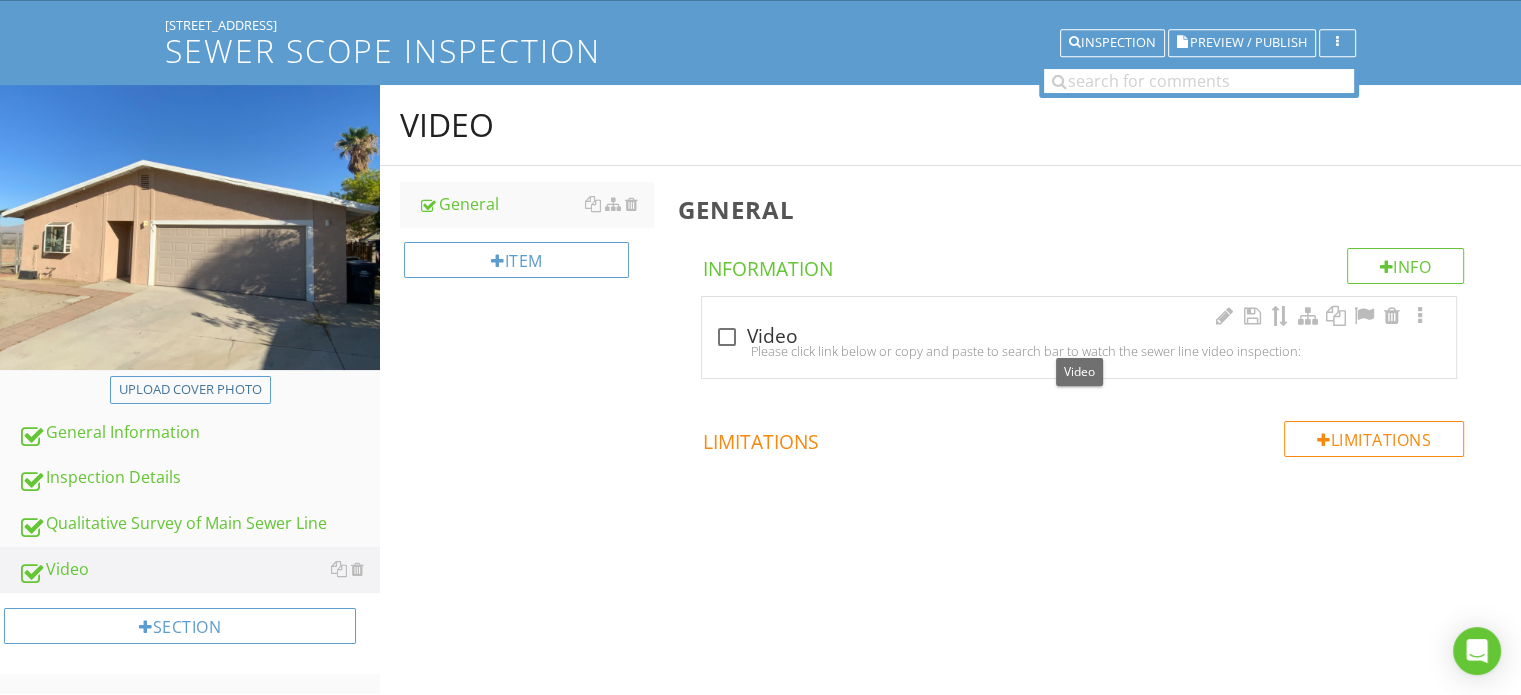 click at bounding box center [726, 337] 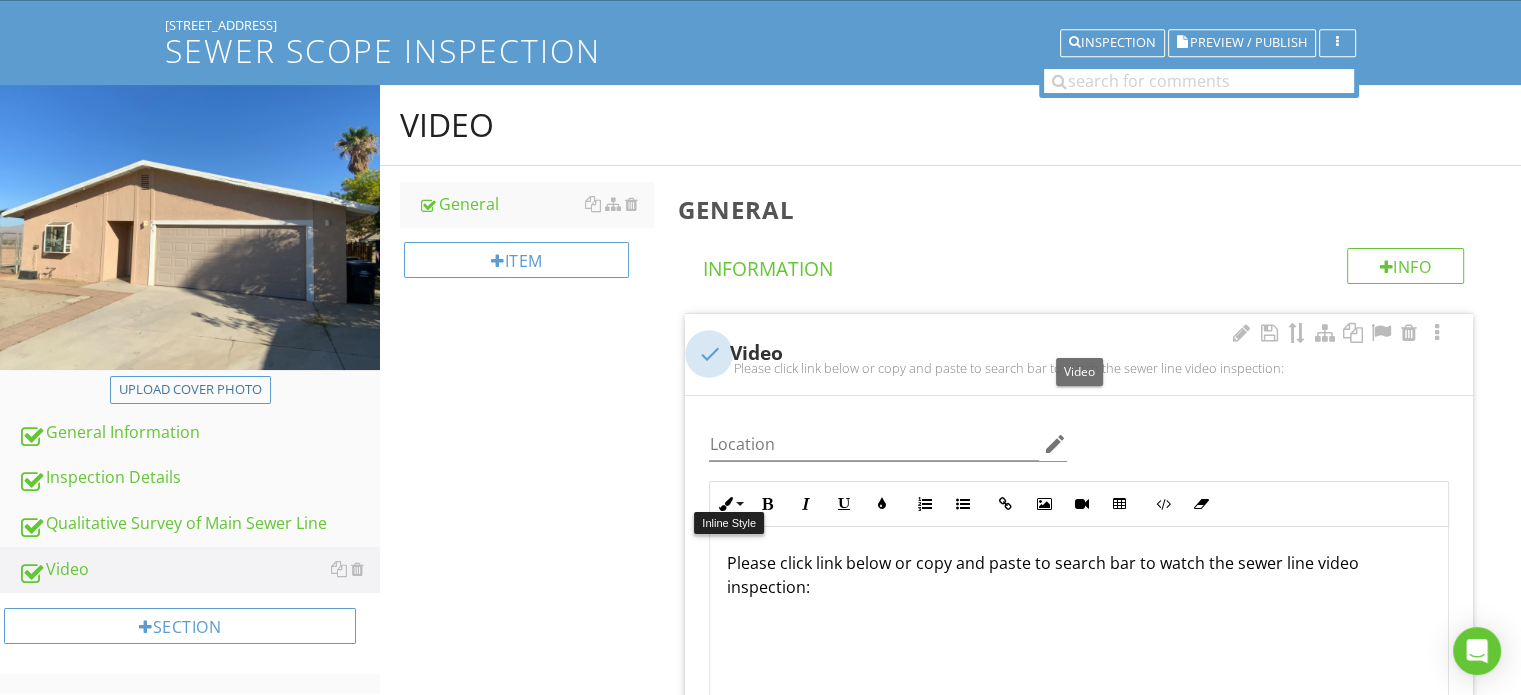 scroll, scrollTop: 329, scrollLeft: 0, axis: vertical 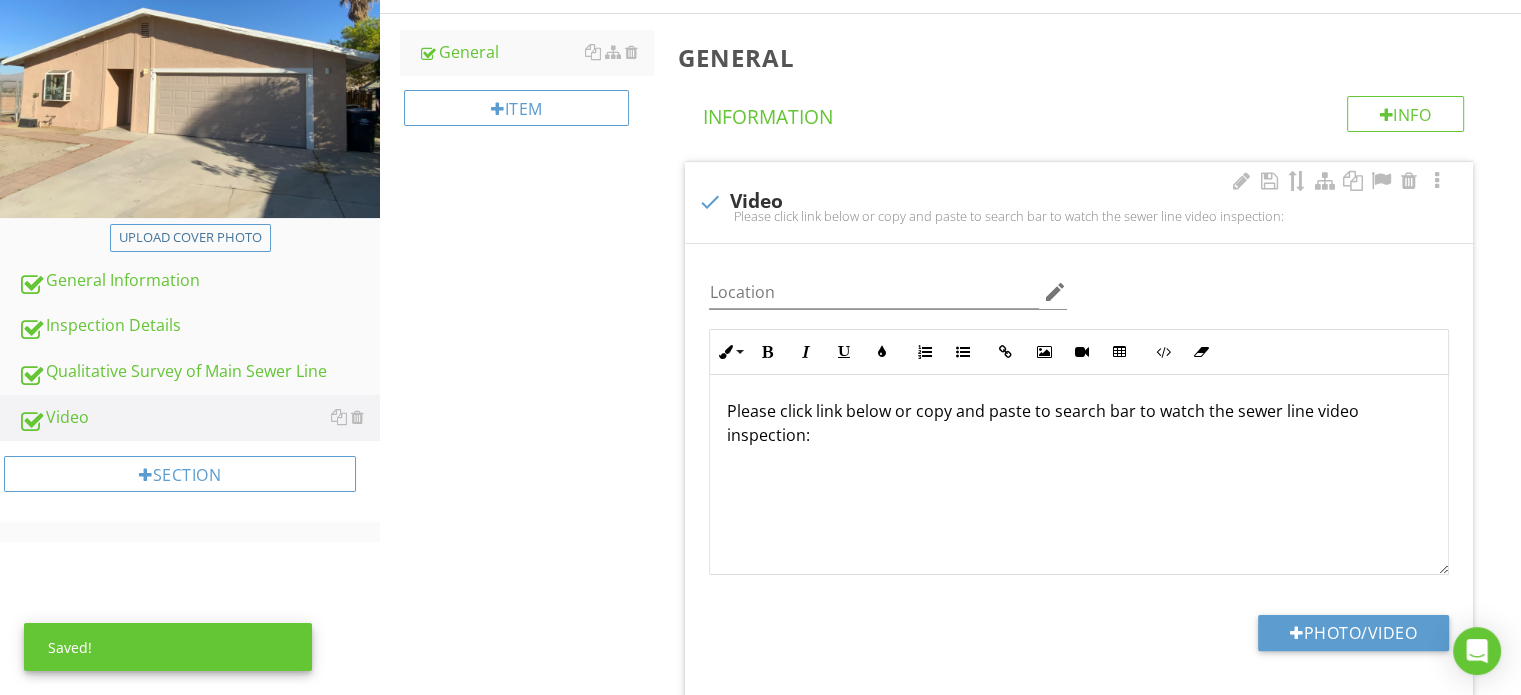 click at bounding box center [1079, 467] 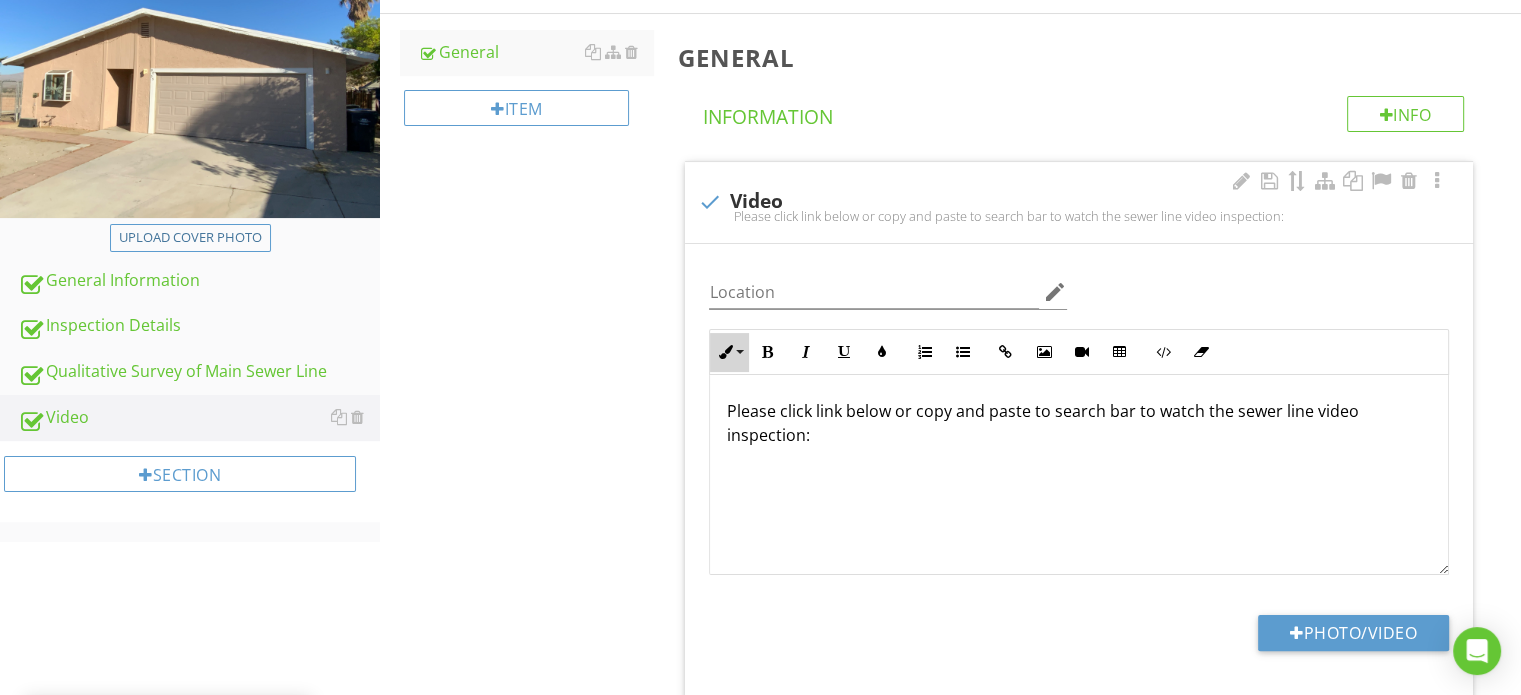 click on "Inline Style" at bounding box center [729, 352] 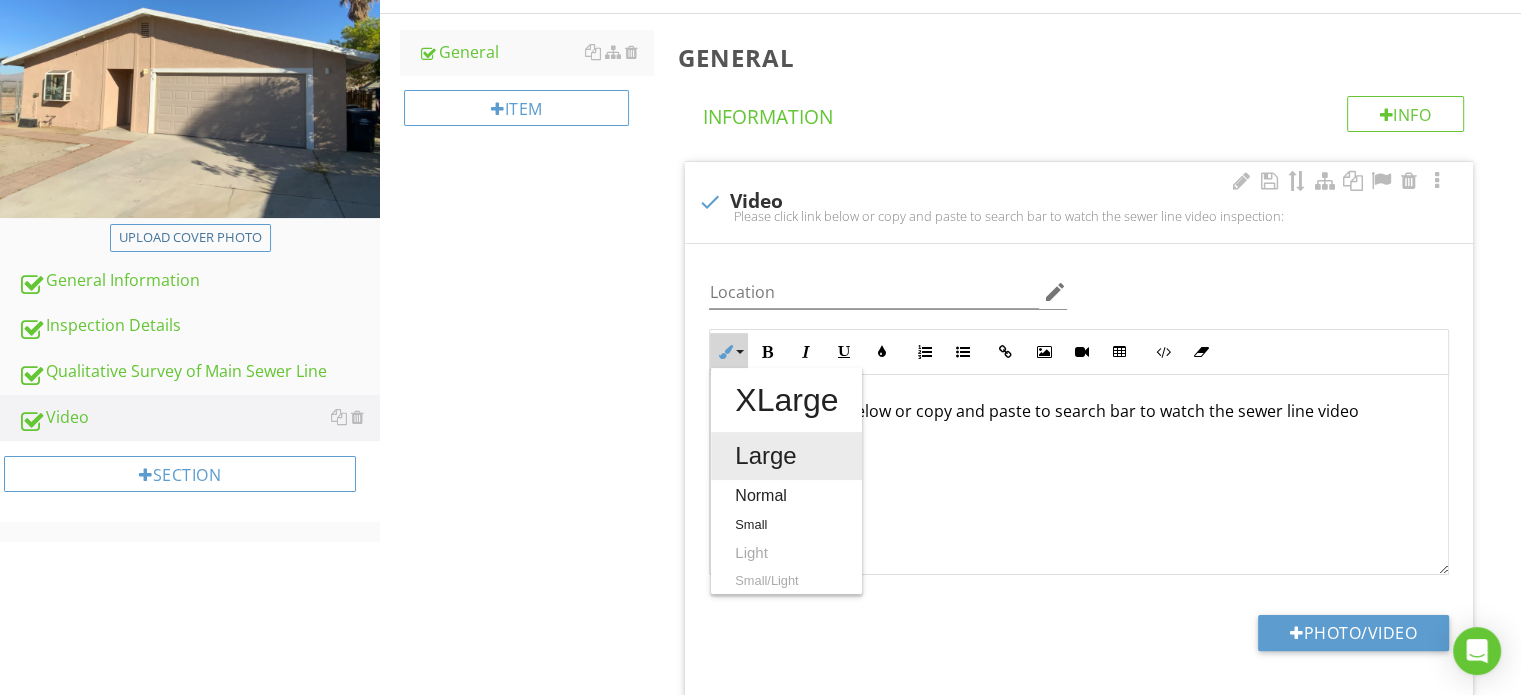 click on "Large" at bounding box center [786, 456] 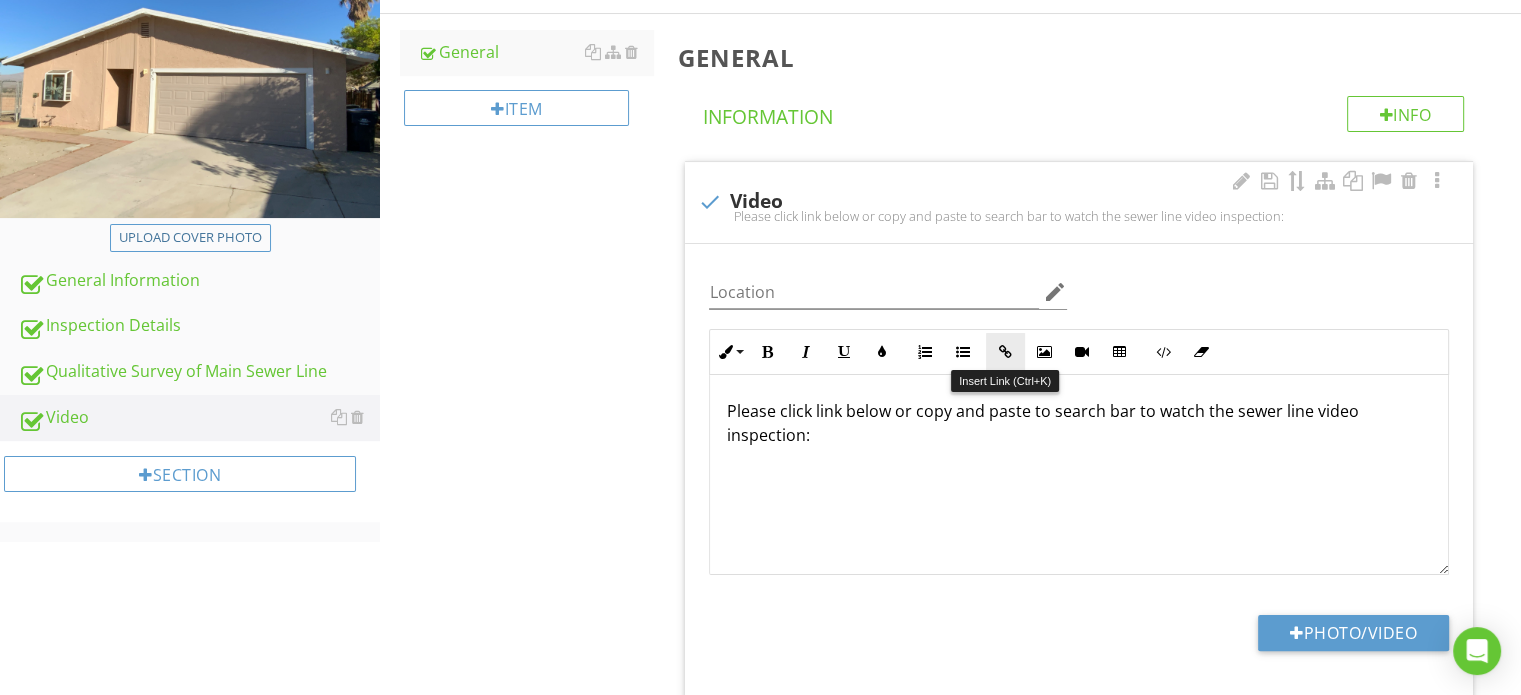 click at bounding box center (1005, 352) 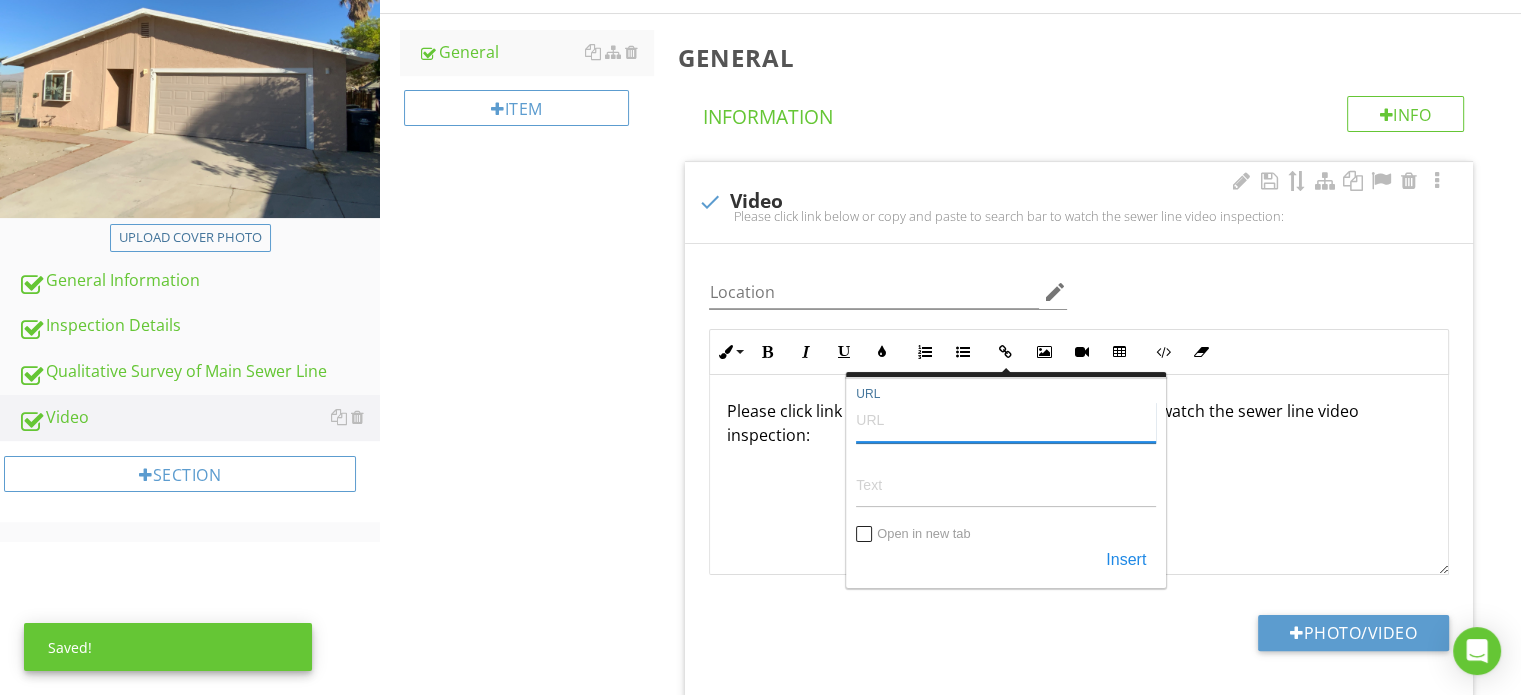click on "URL" at bounding box center [1006, 419] 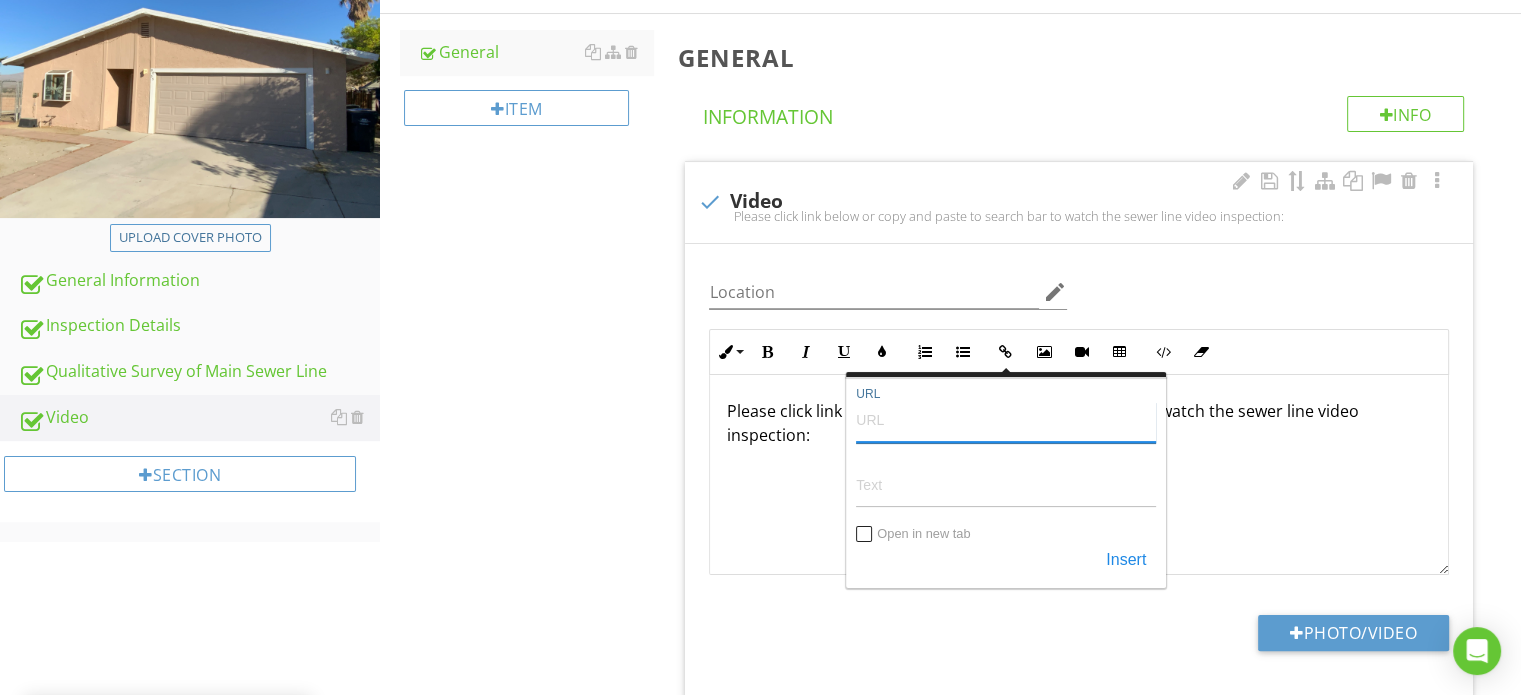 paste on "https://youtu.be/sWad-Ufepwk" 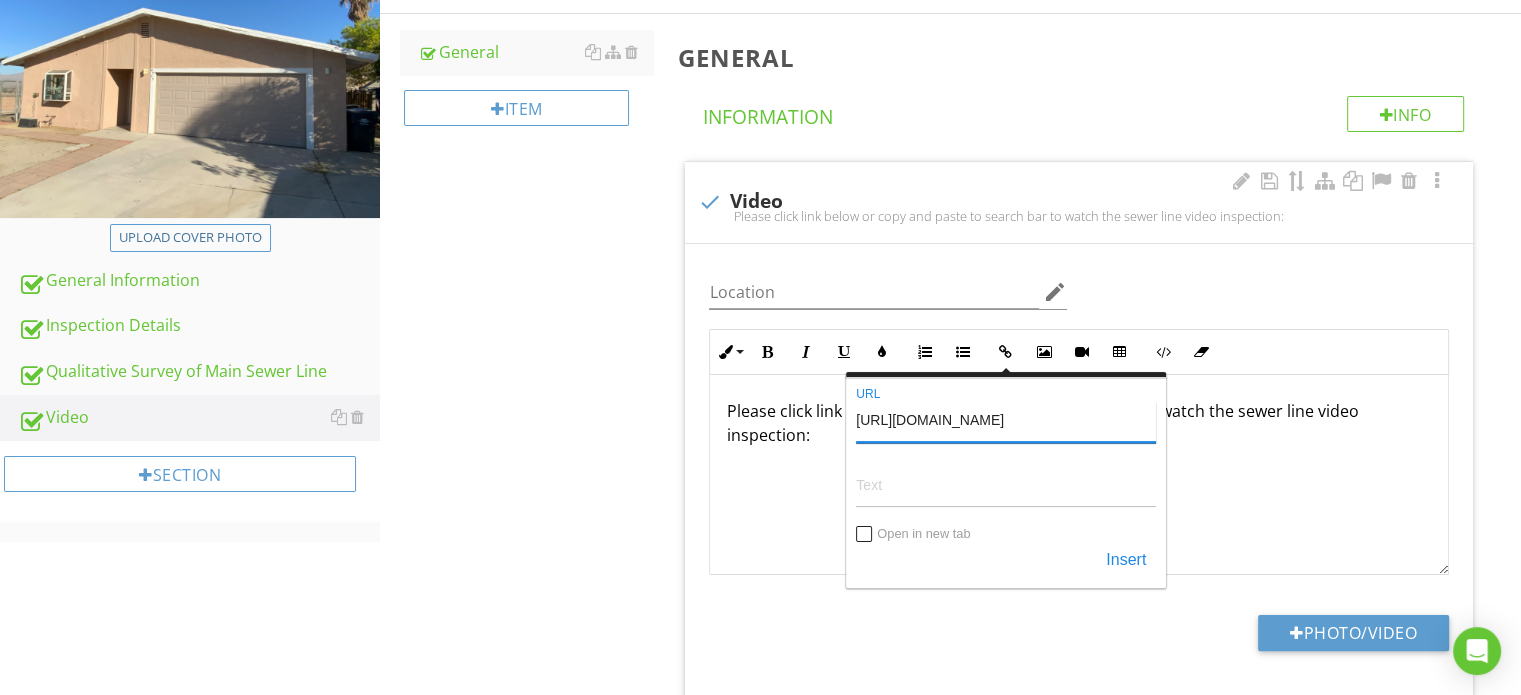 type on "https://youtu.be/sWad-Ufepwk" 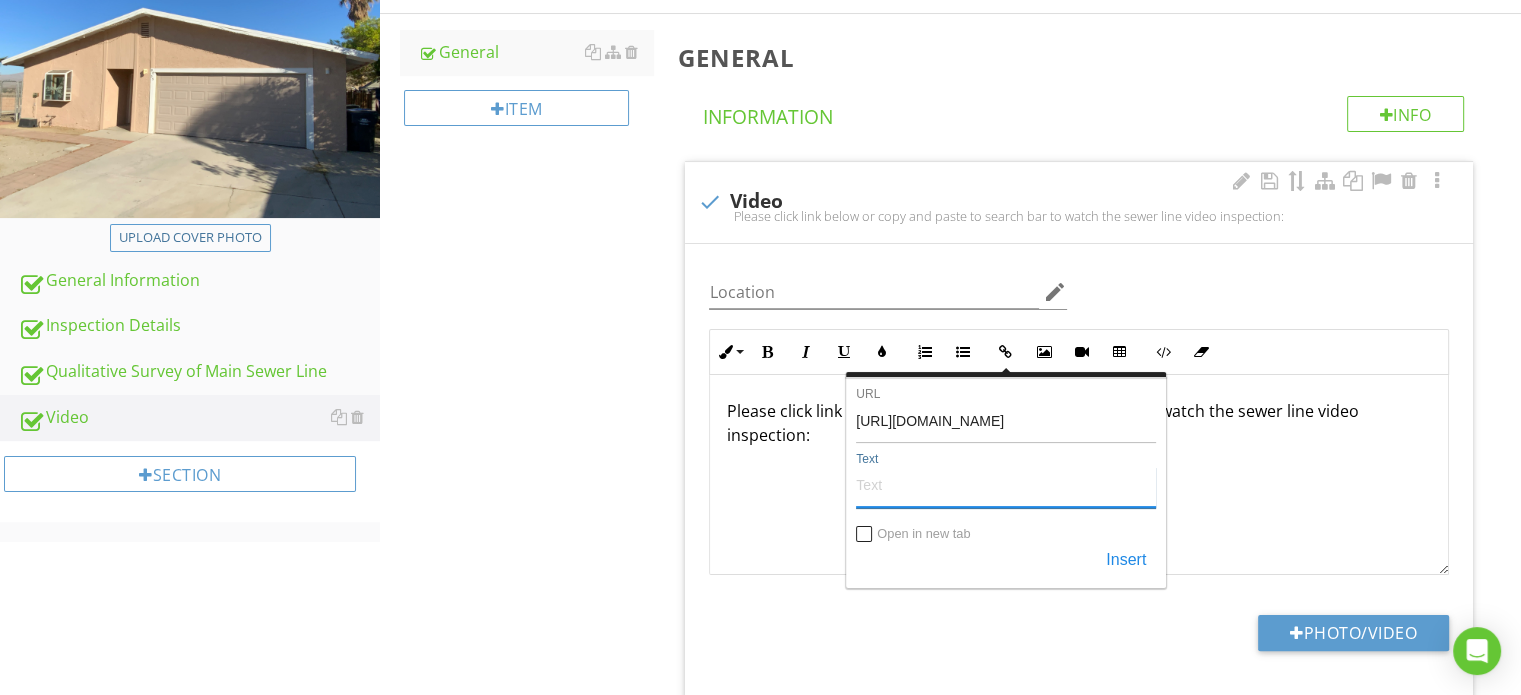 click on "Text" at bounding box center [1006, 484] 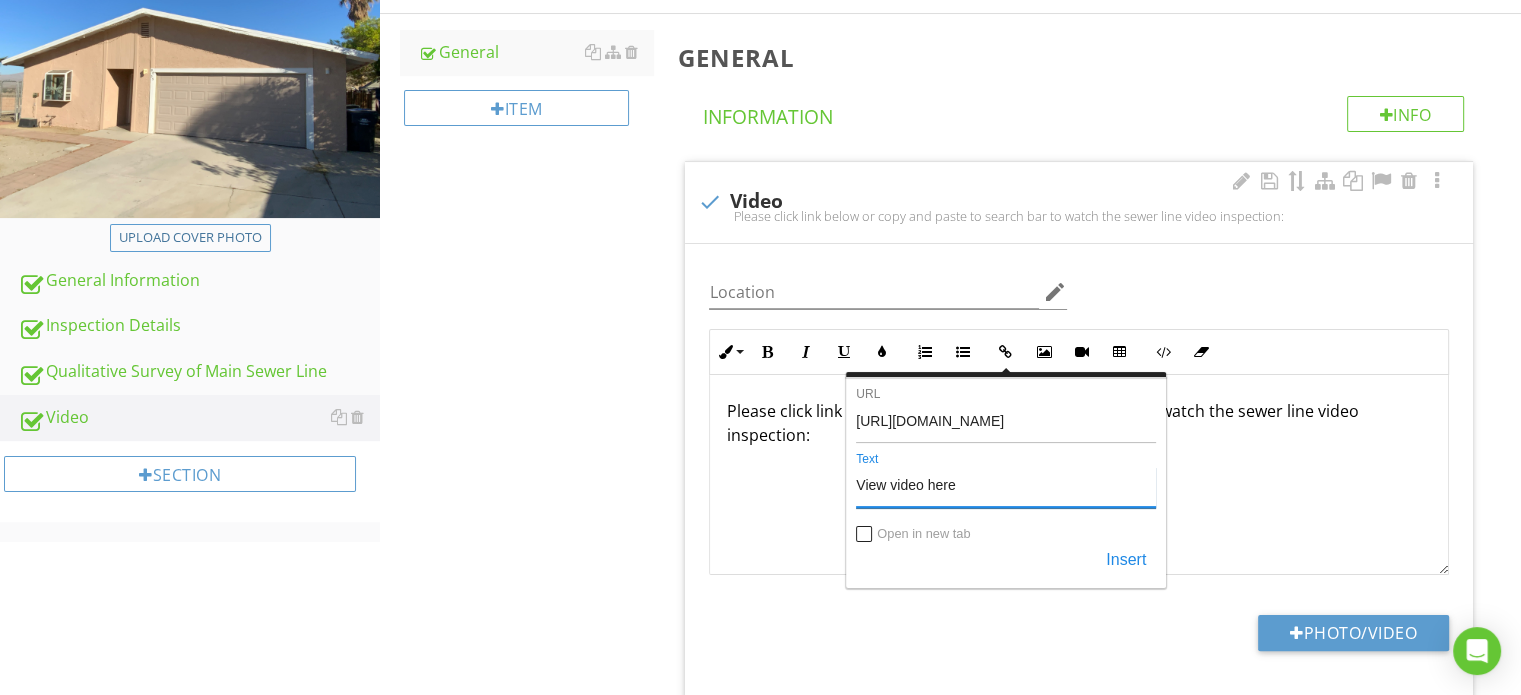 type on "View video here" 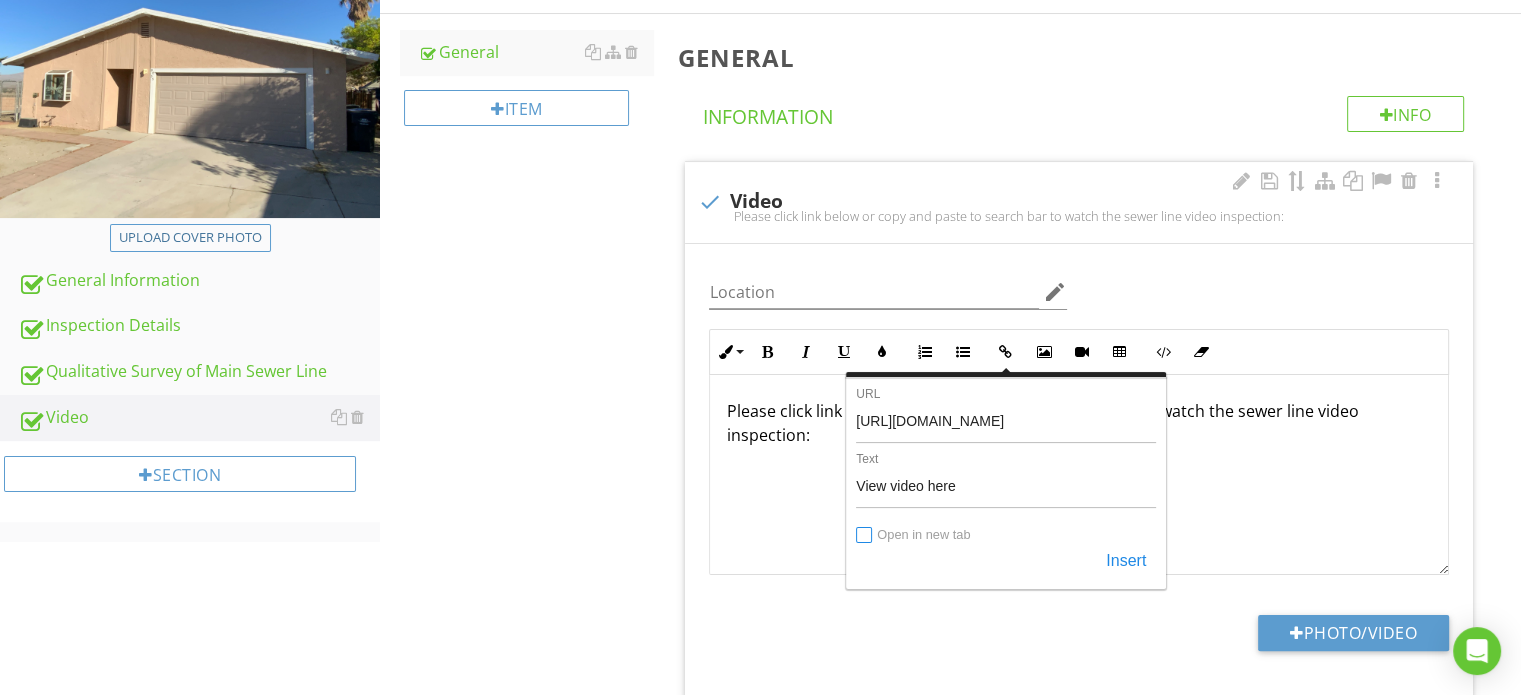 click on "Open in new tab" at bounding box center (865, 536) 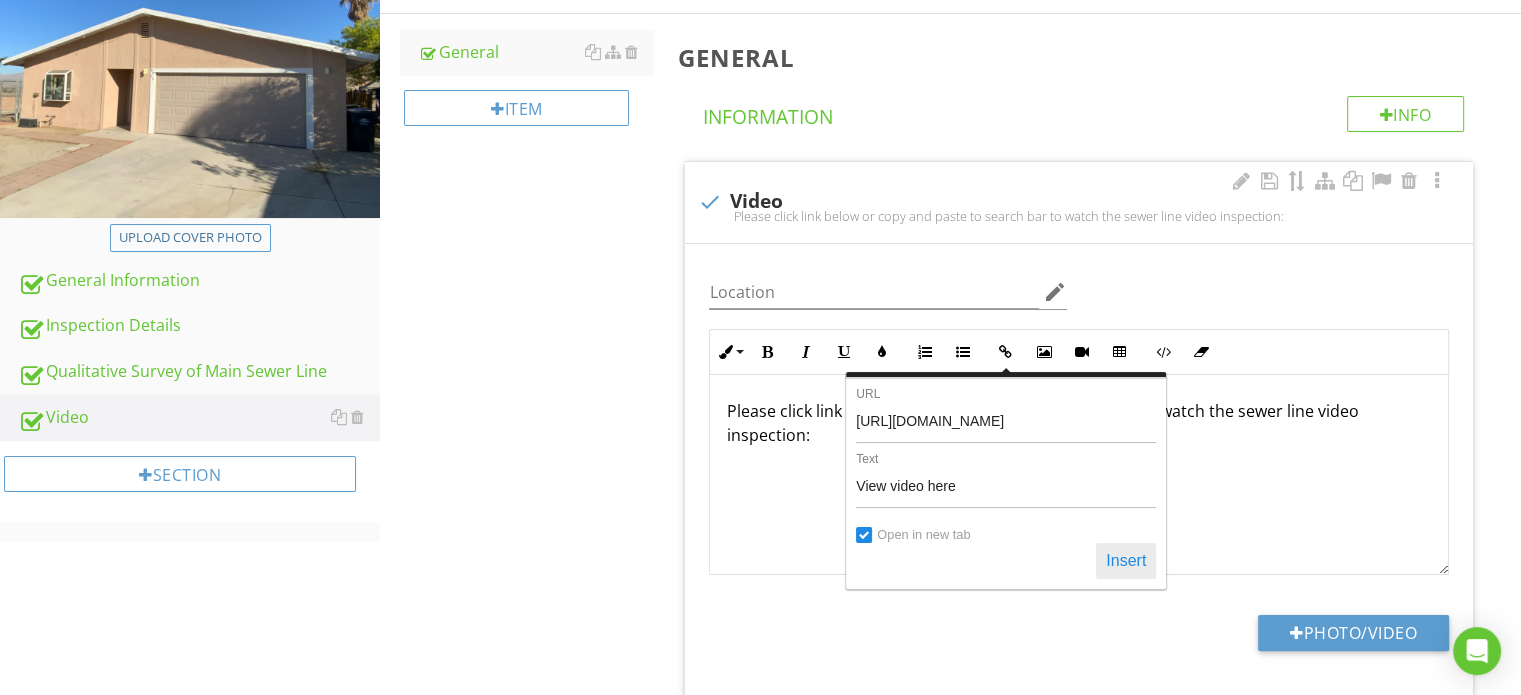 click on "Insert" at bounding box center [1126, 561] 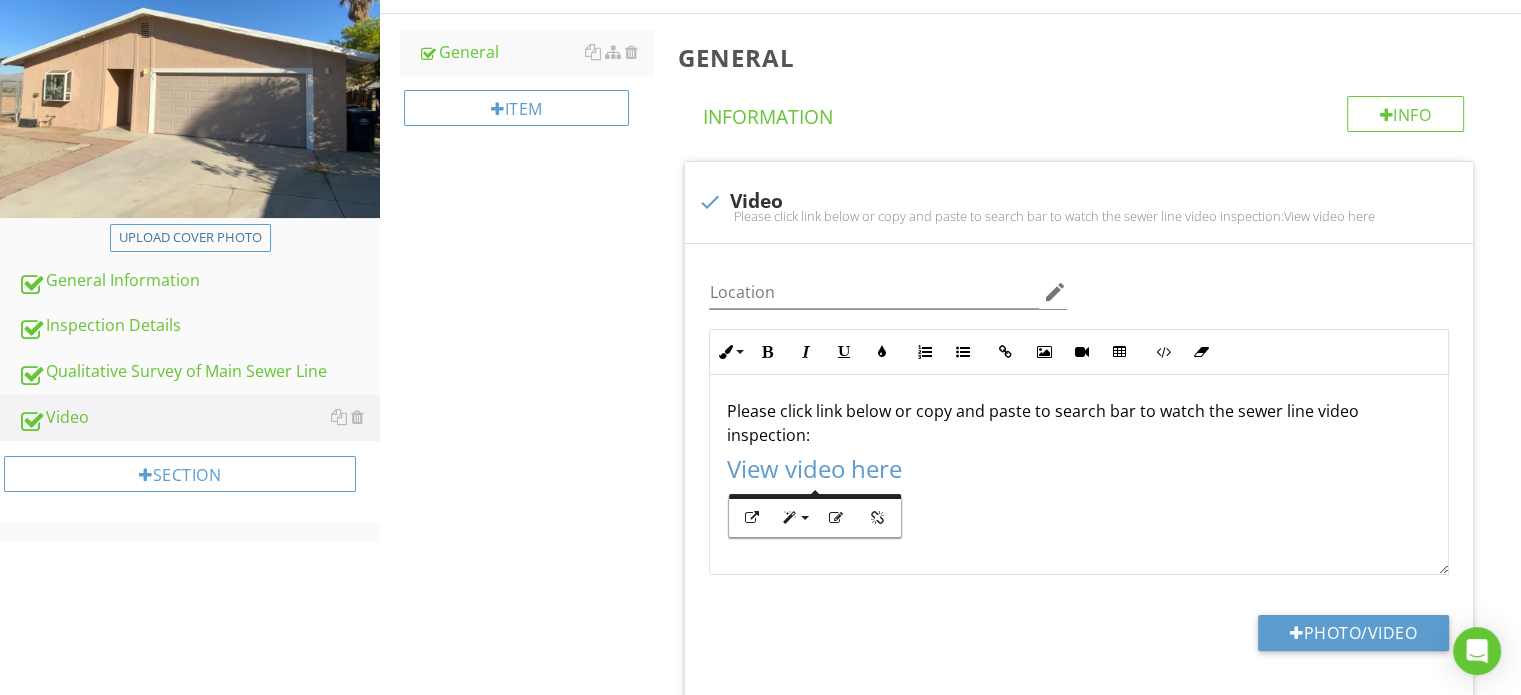 scroll, scrollTop: 0, scrollLeft: 0, axis: both 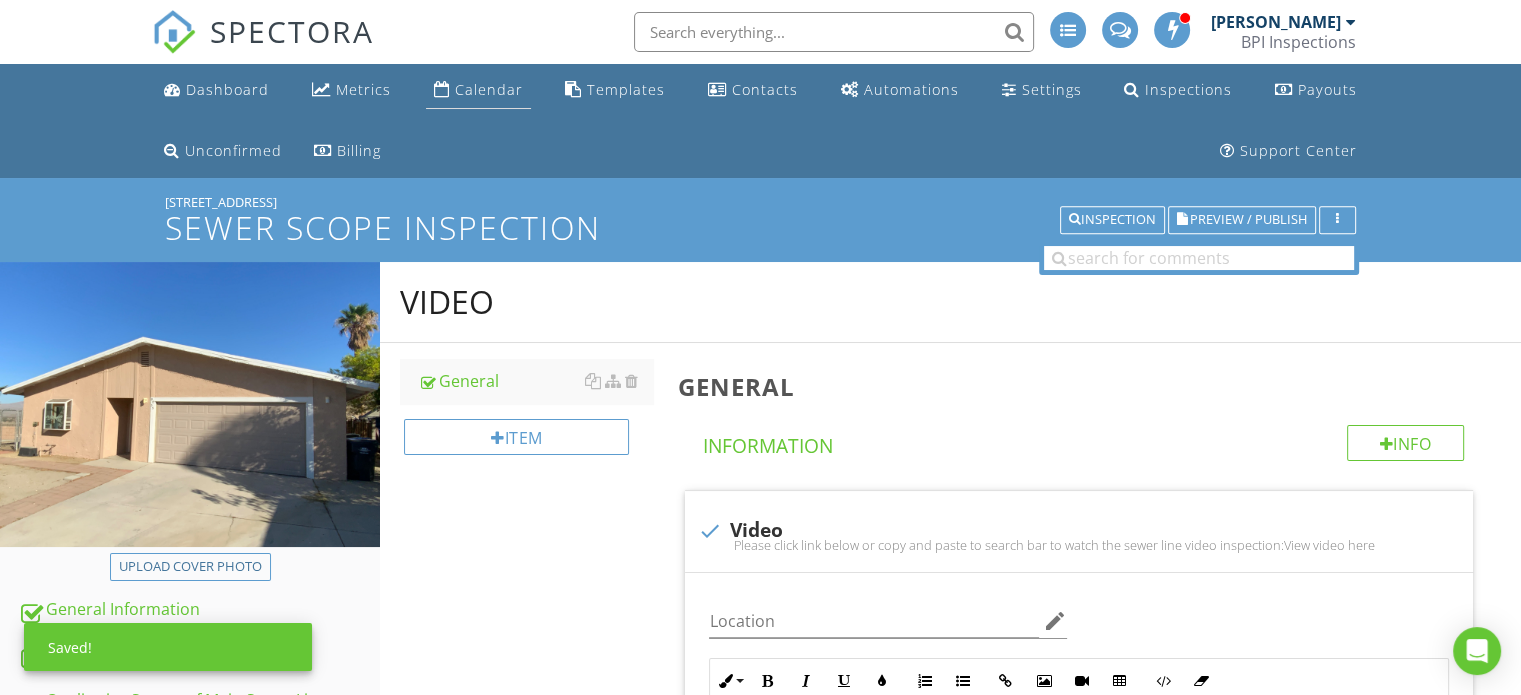 click on "Calendar" at bounding box center (489, 89) 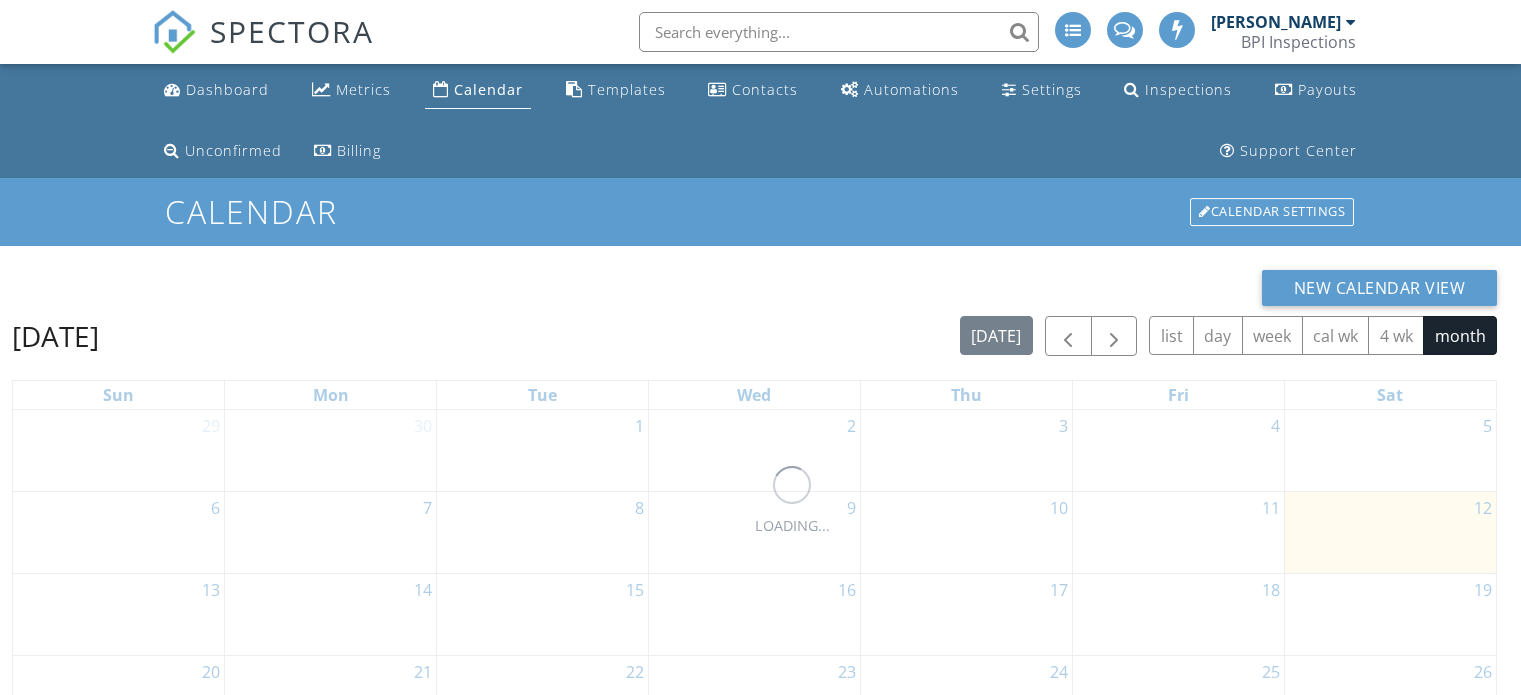scroll, scrollTop: 0, scrollLeft: 0, axis: both 